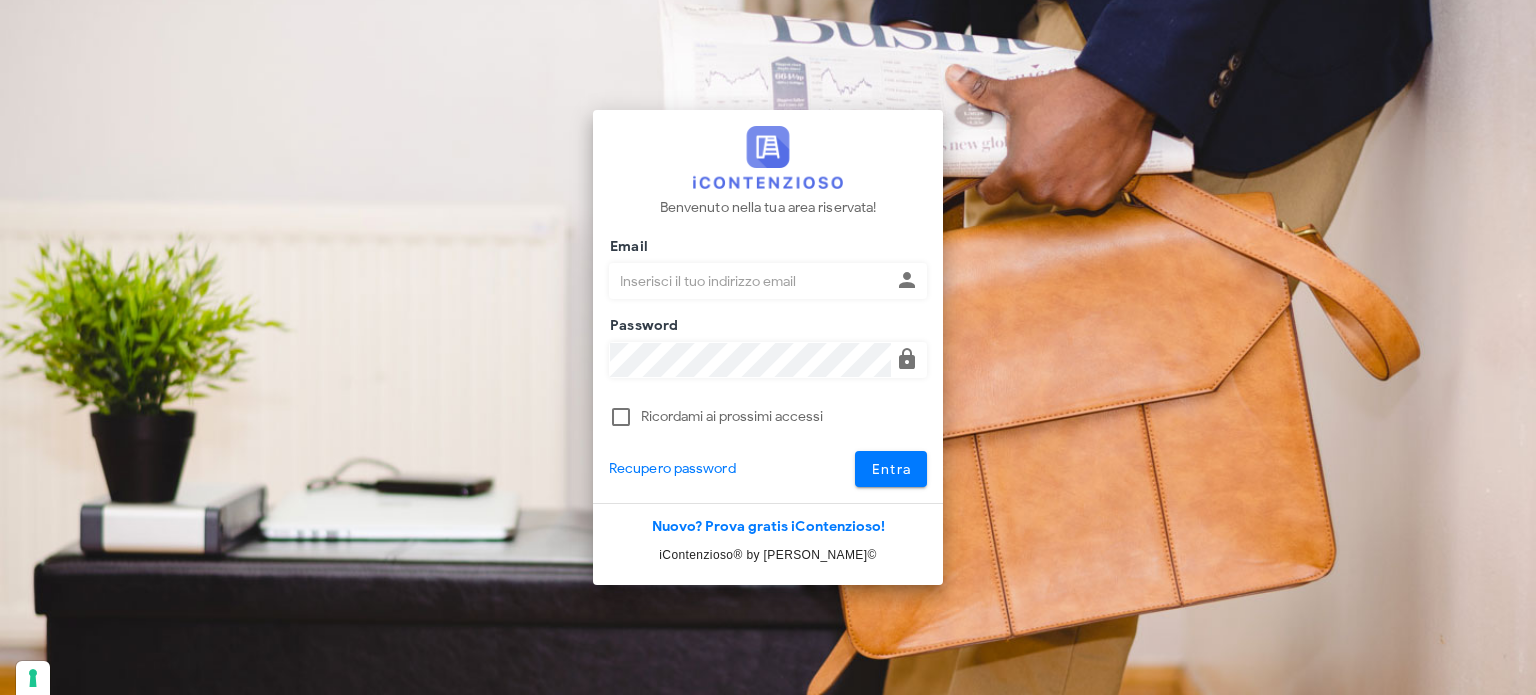 scroll, scrollTop: 0, scrollLeft: 0, axis: both 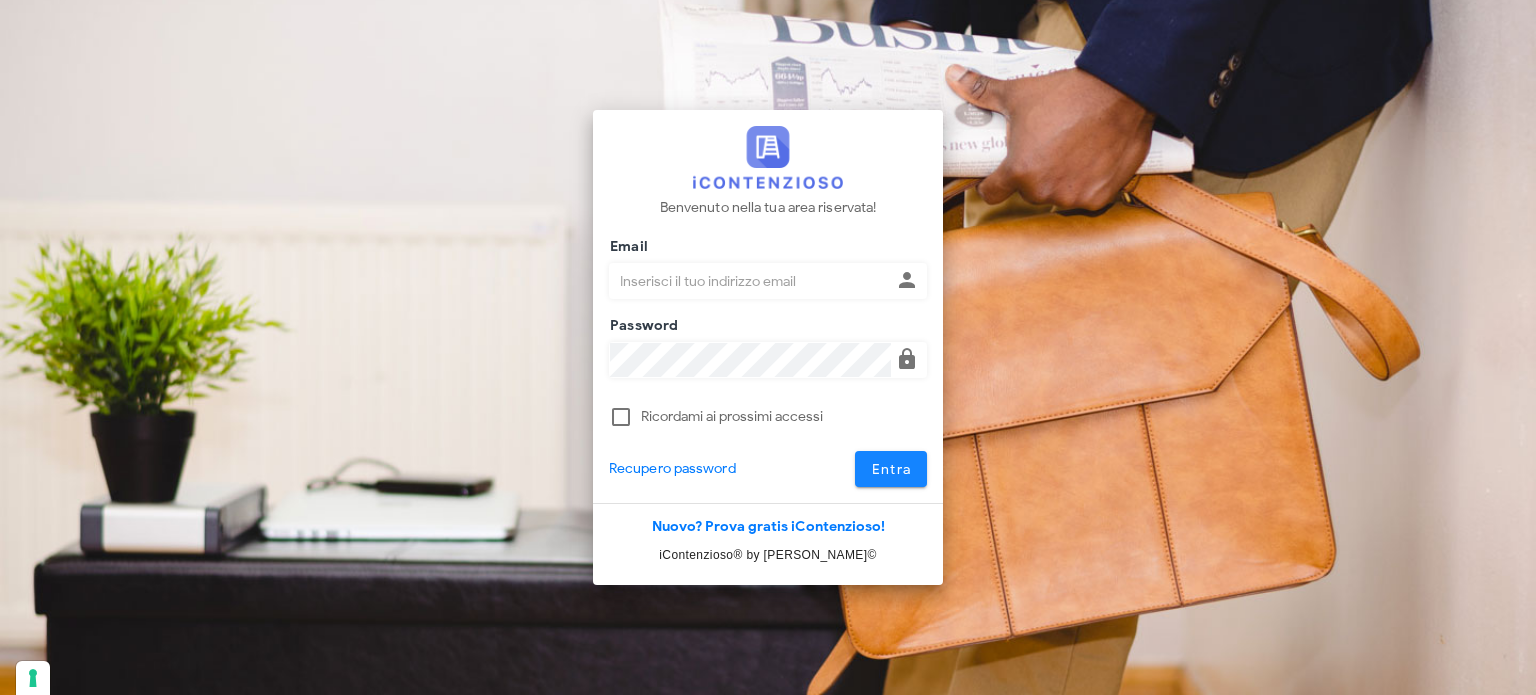type on "avvocatobrunomaviglia@gmail.com" 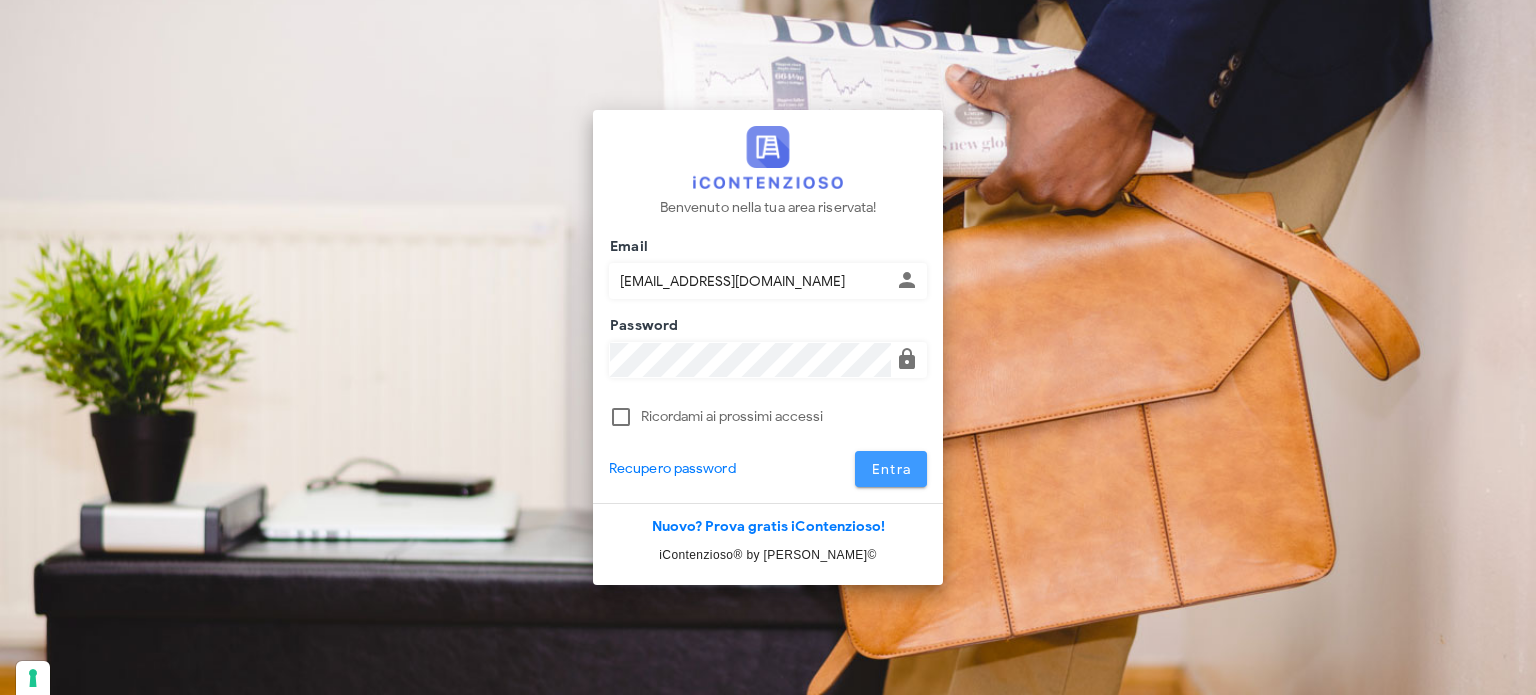 click on "Entra" at bounding box center [891, 469] 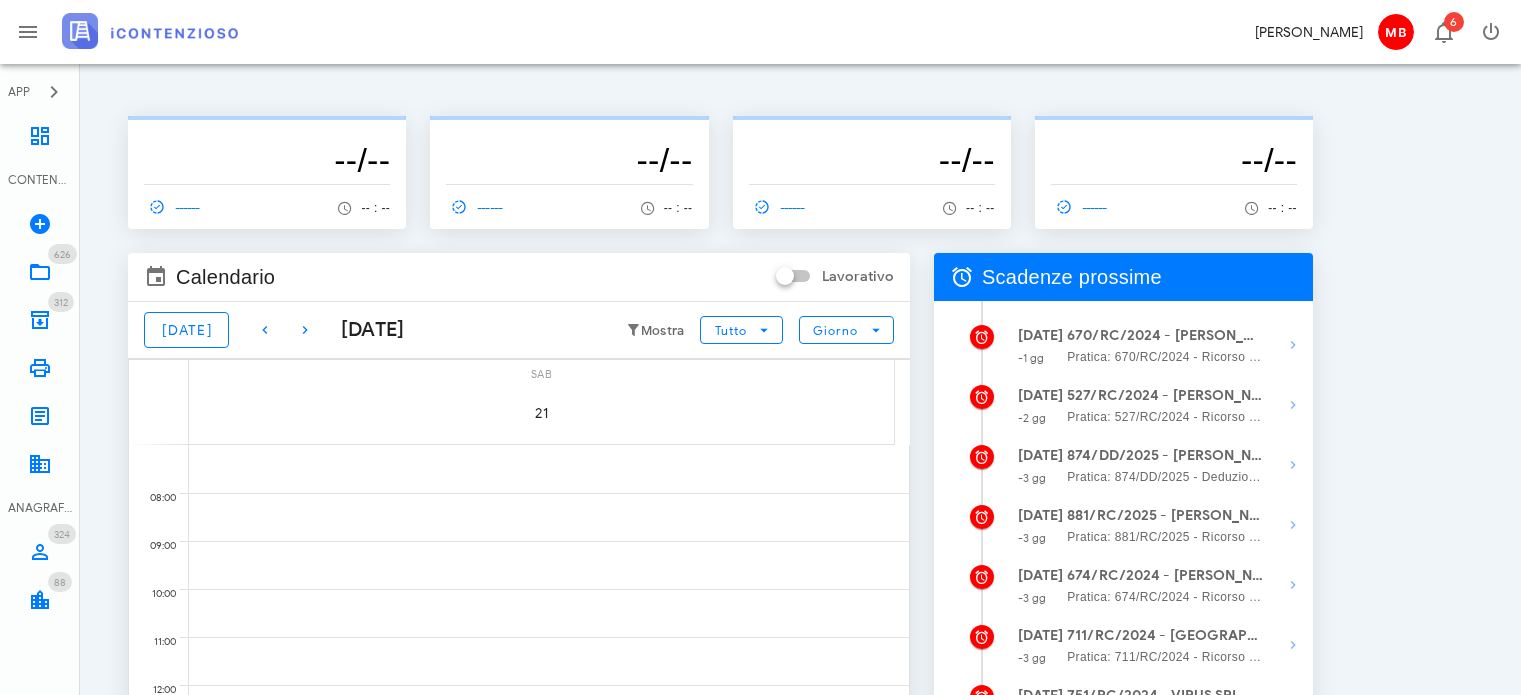 scroll, scrollTop: 0, scrollLeft: 0, axis: both 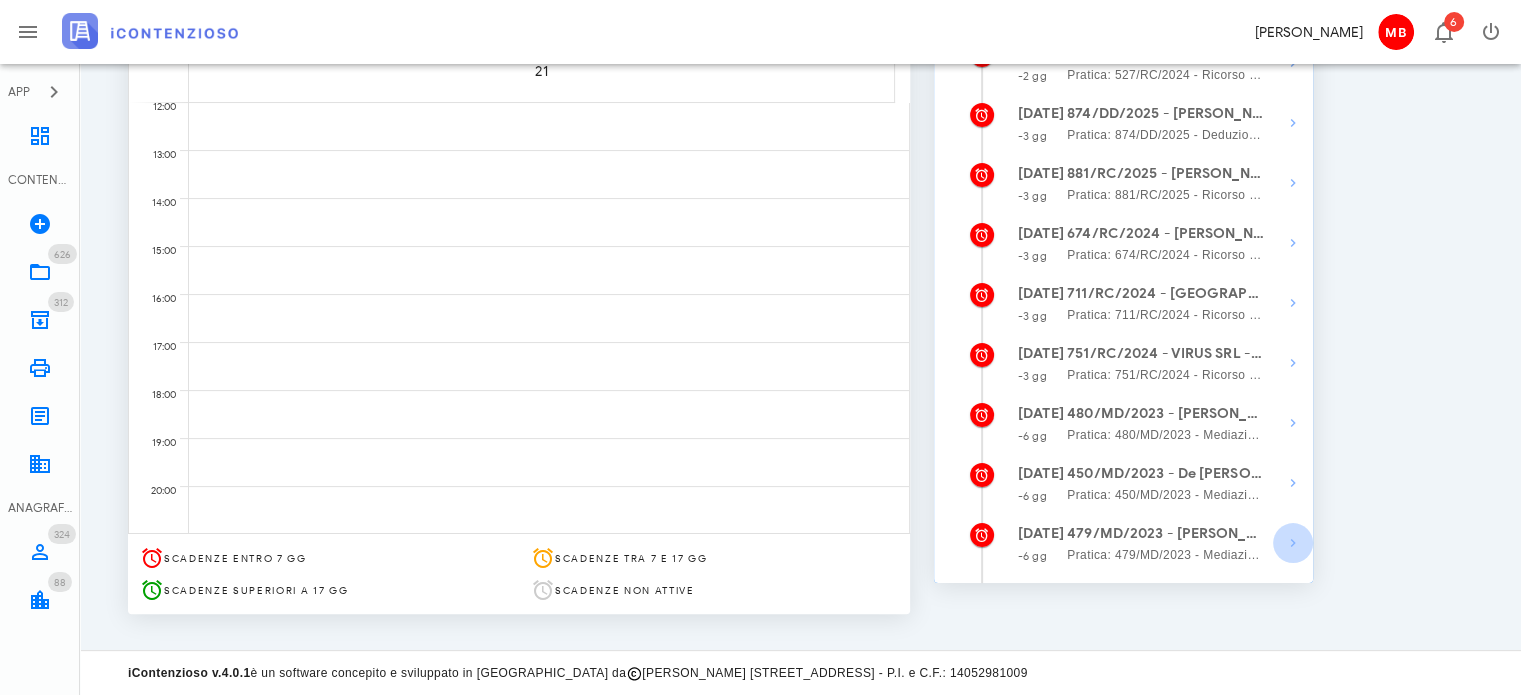 click at bounding box center (1293, 543) 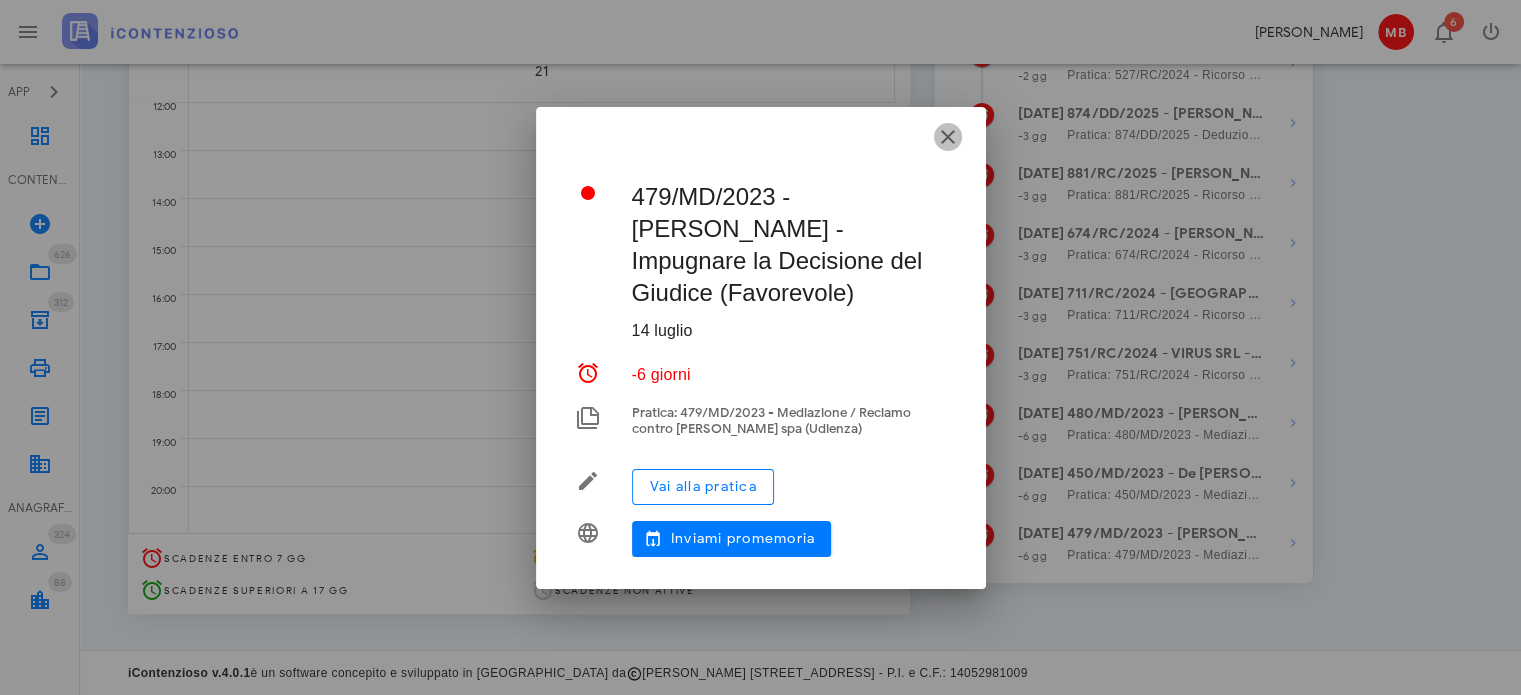 click at bounding box center (948, 137) 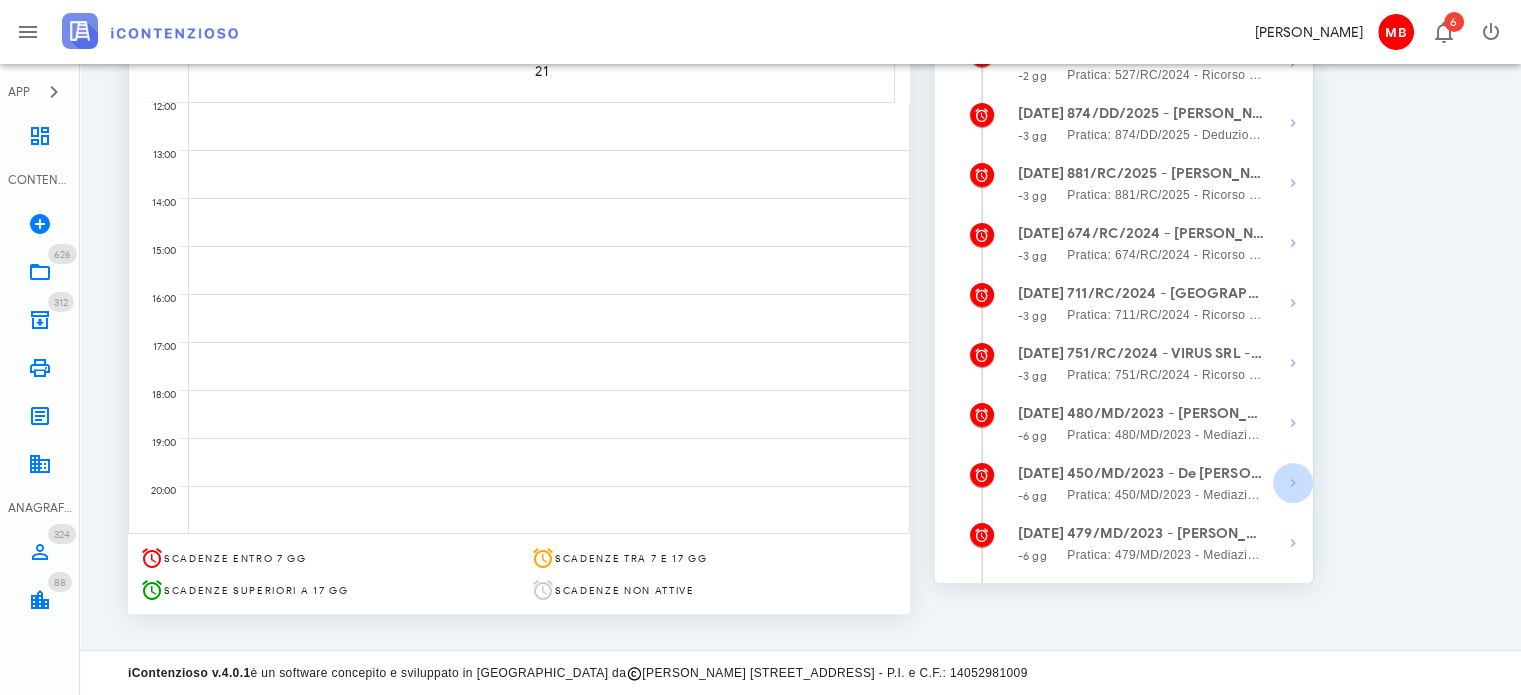 click at bounding box center [1293, 483] 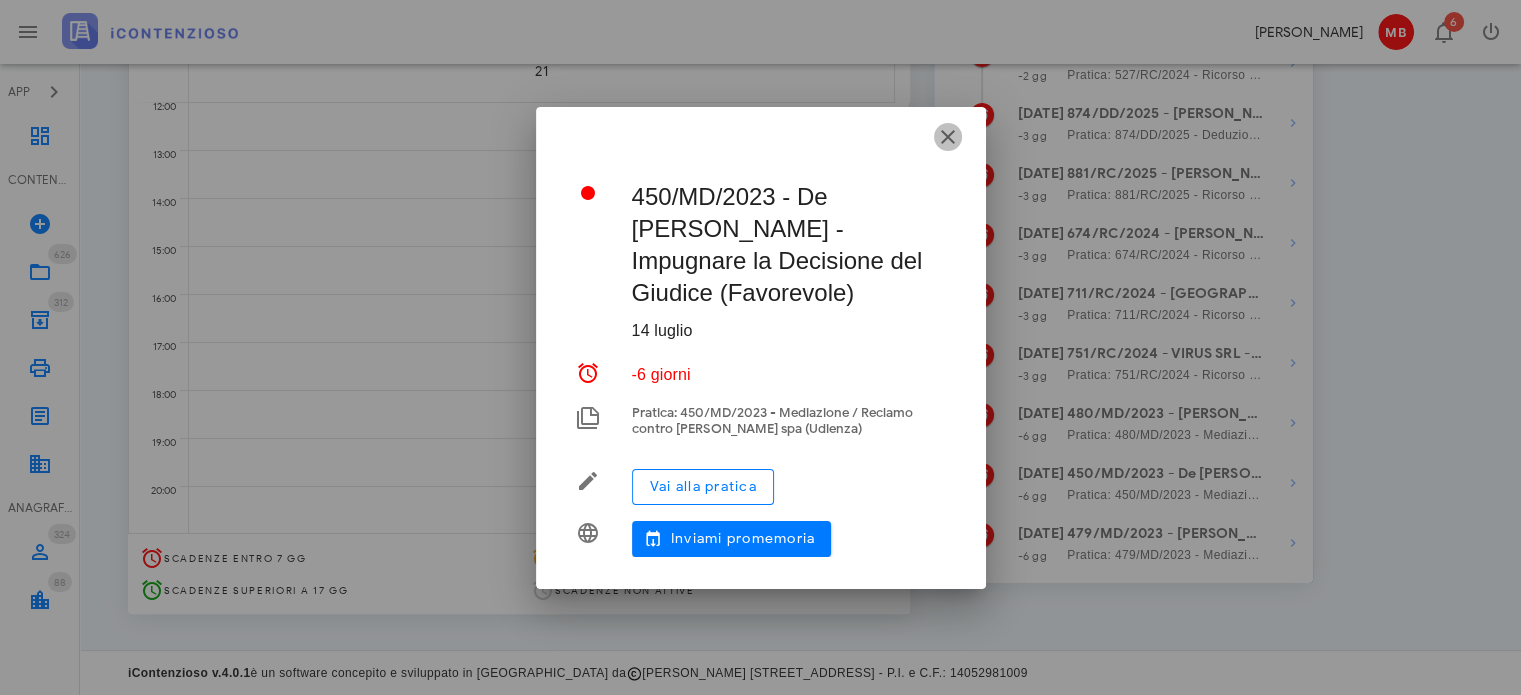 click at bounding box center [948, 137] 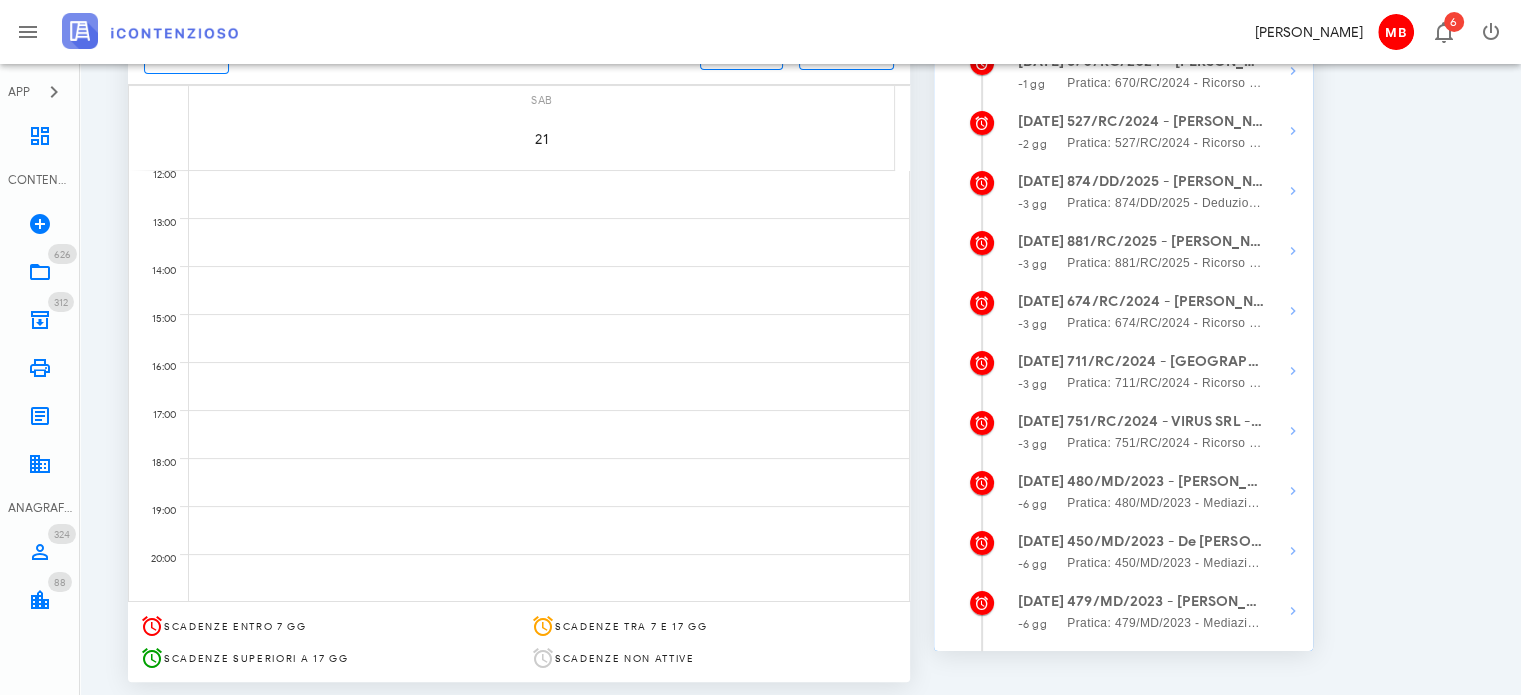 scroll, scrollTop: 242, scrollLeft: 0, axis: vertical 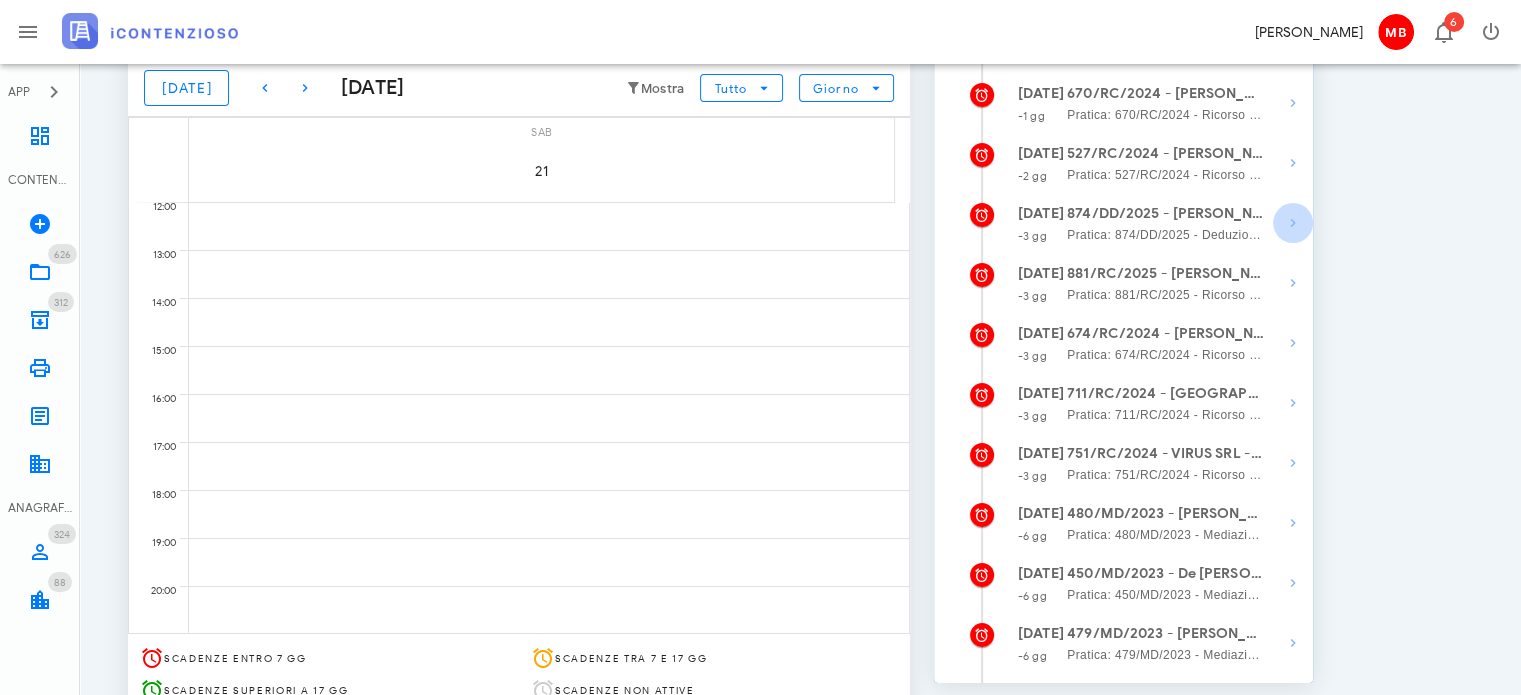 click at bounding box center [1293, 223] 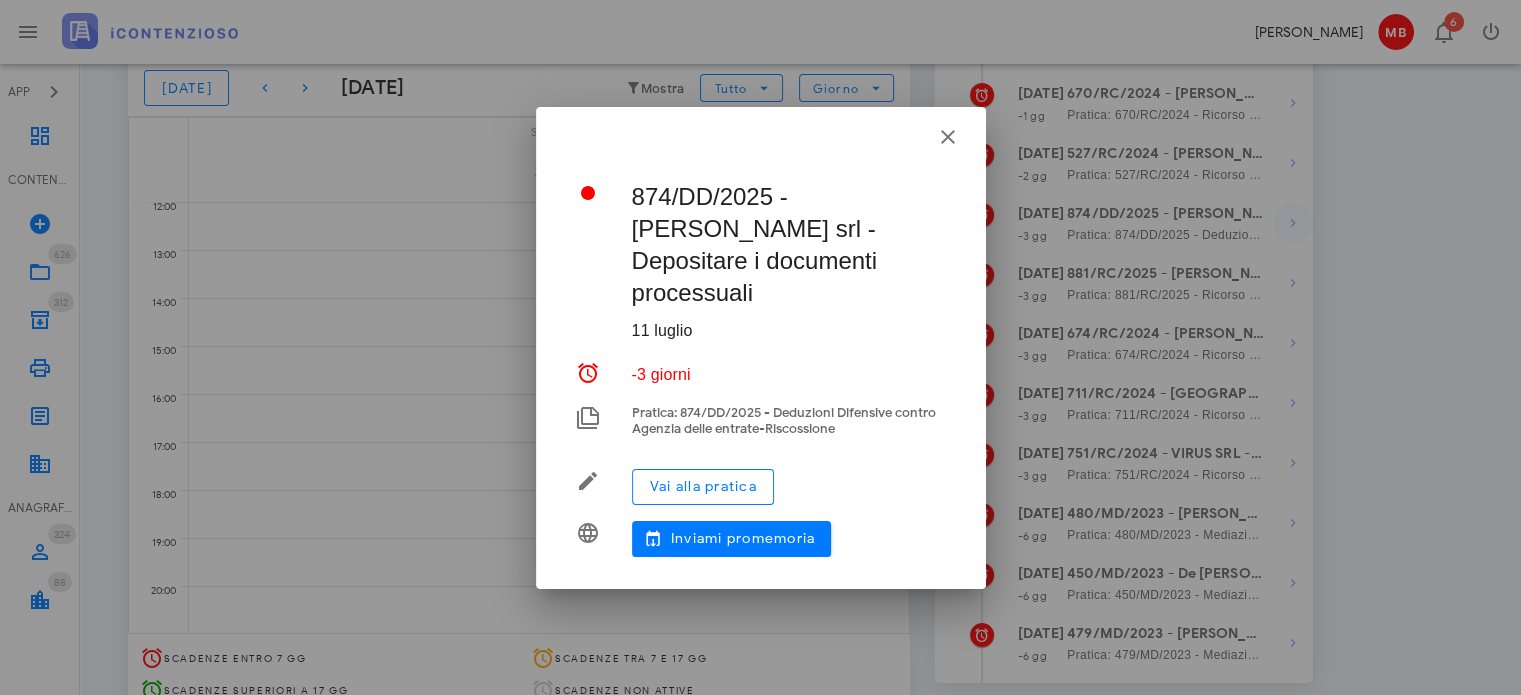 click at bounding box center [760, 347] 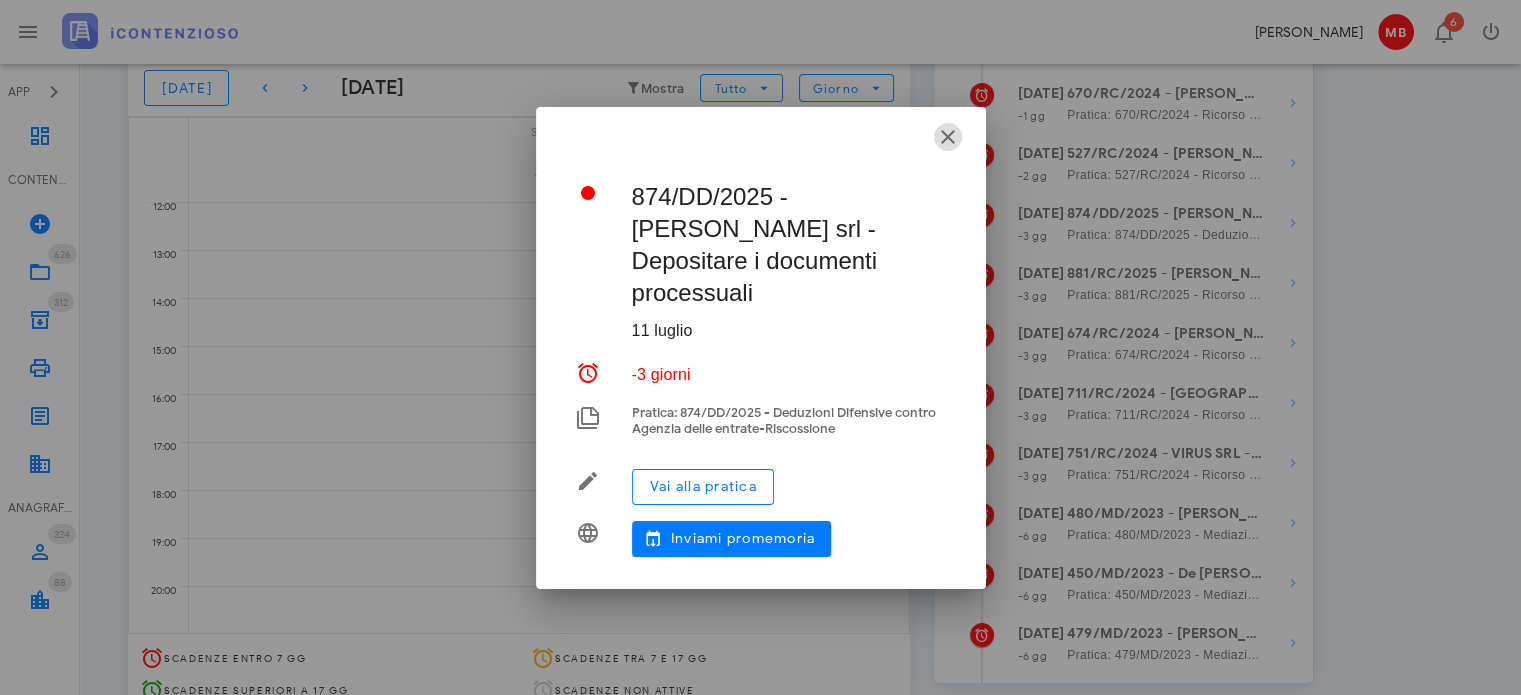 click at bounding box center [948, 137] 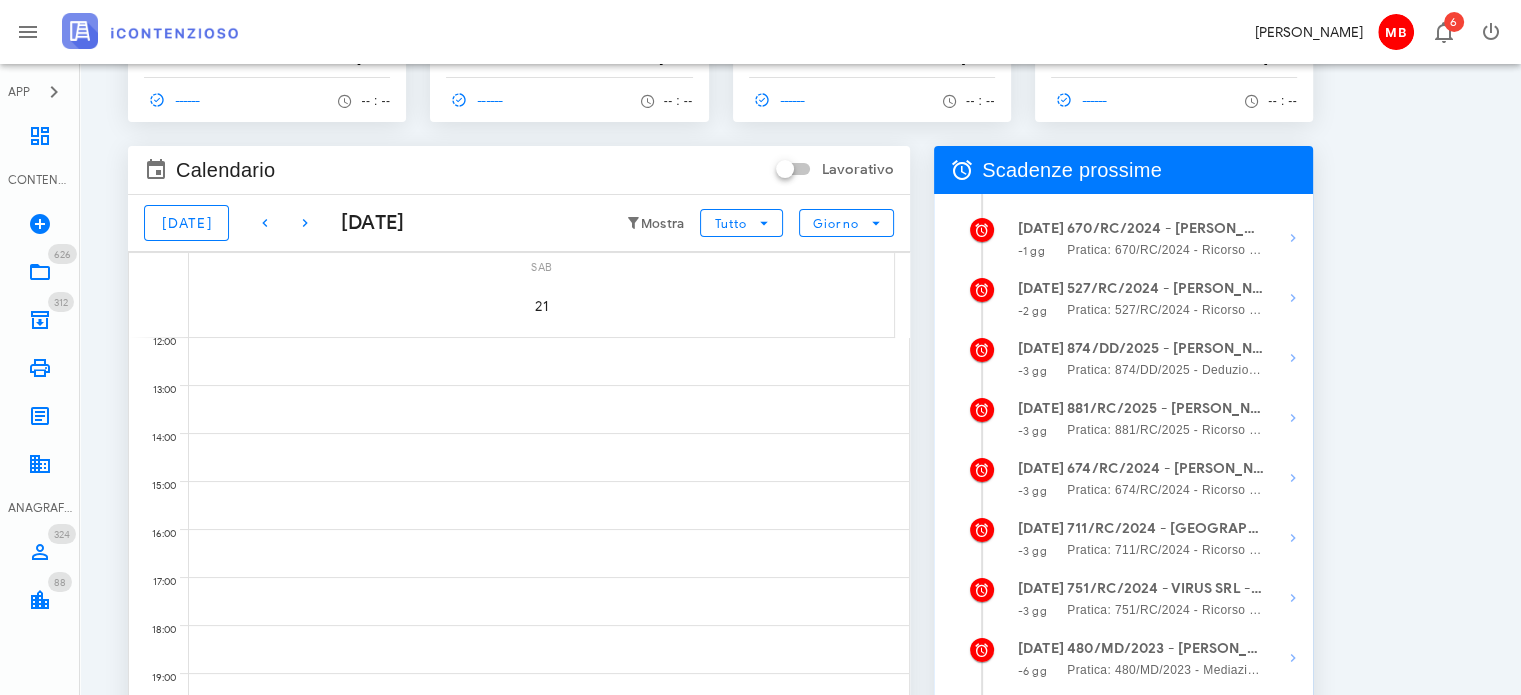 scroll, scrollTop: 142, scrollLeft: 0, axis: vertical 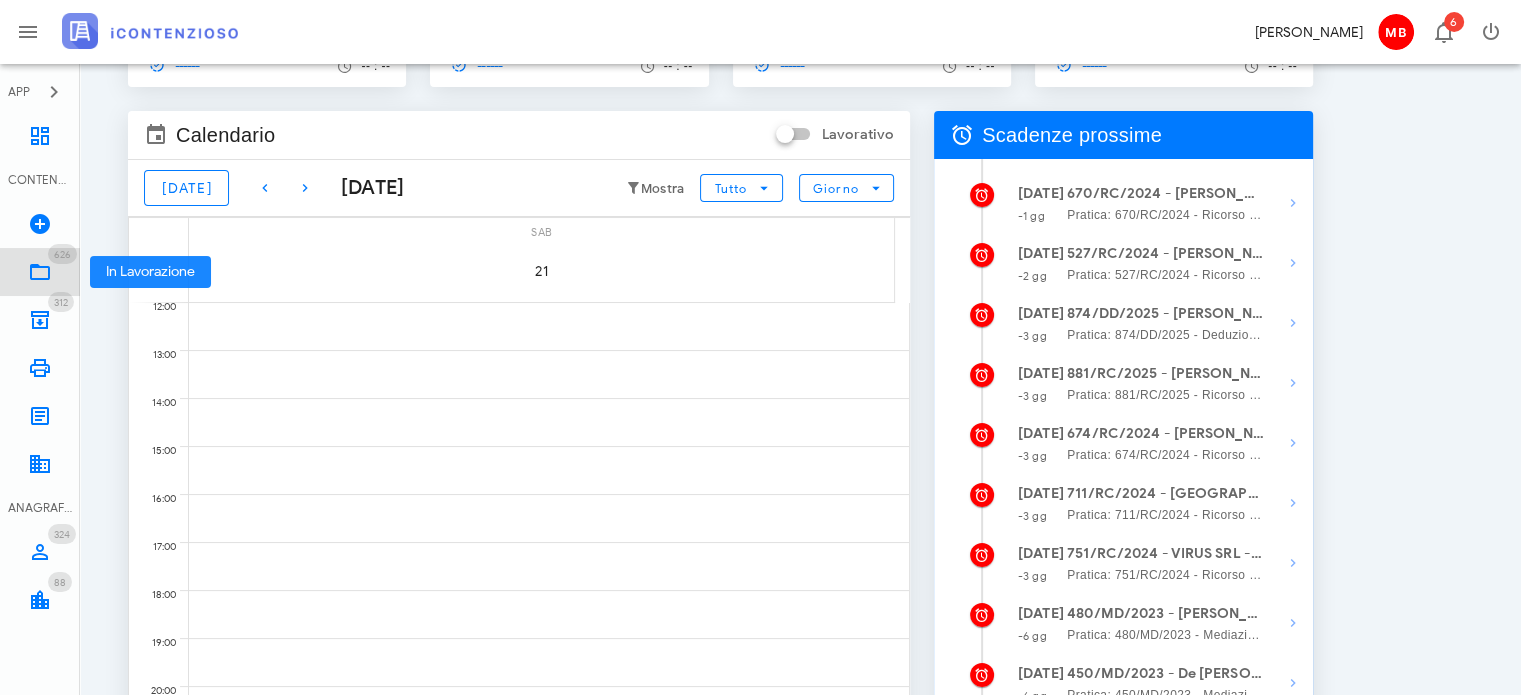 click at bounding box center [40, 272] 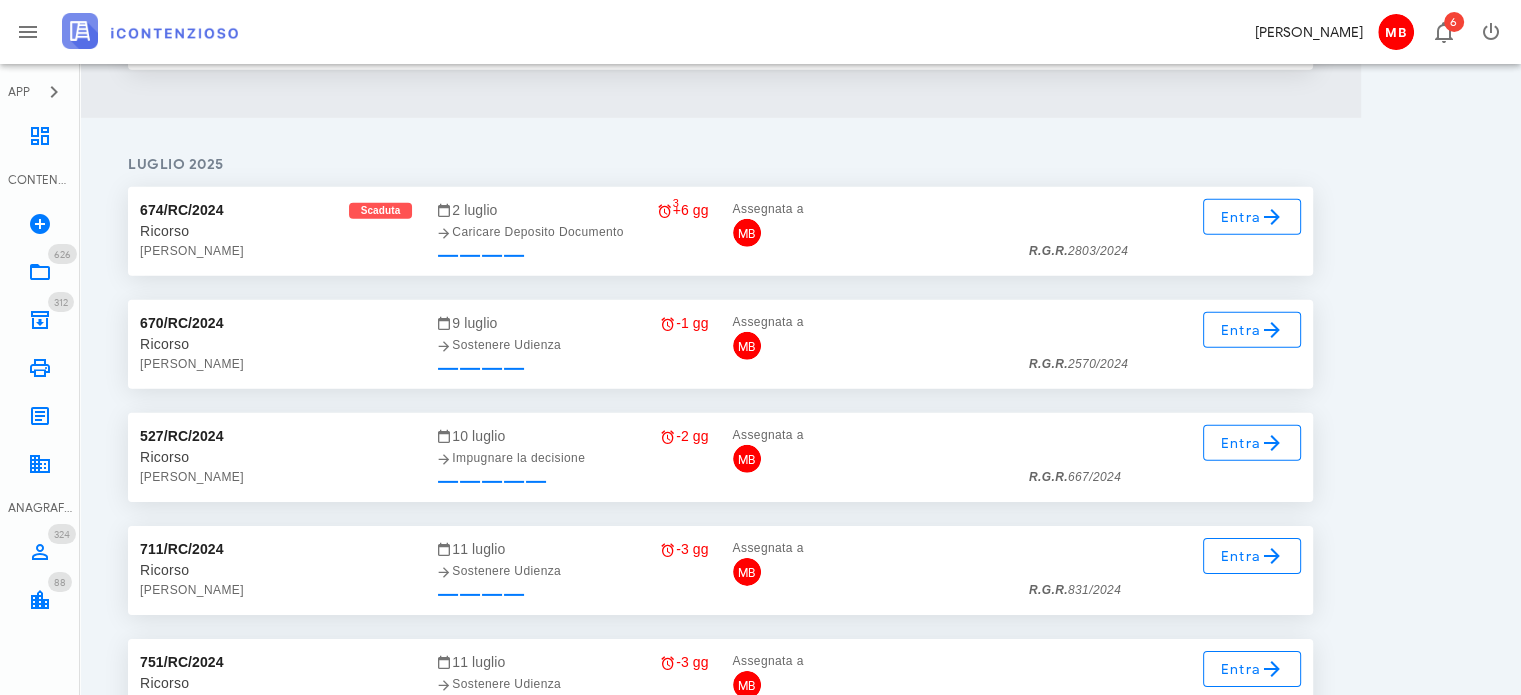 scroll, scrollTop: 21413, scrollLeft: 0, axis: vertical 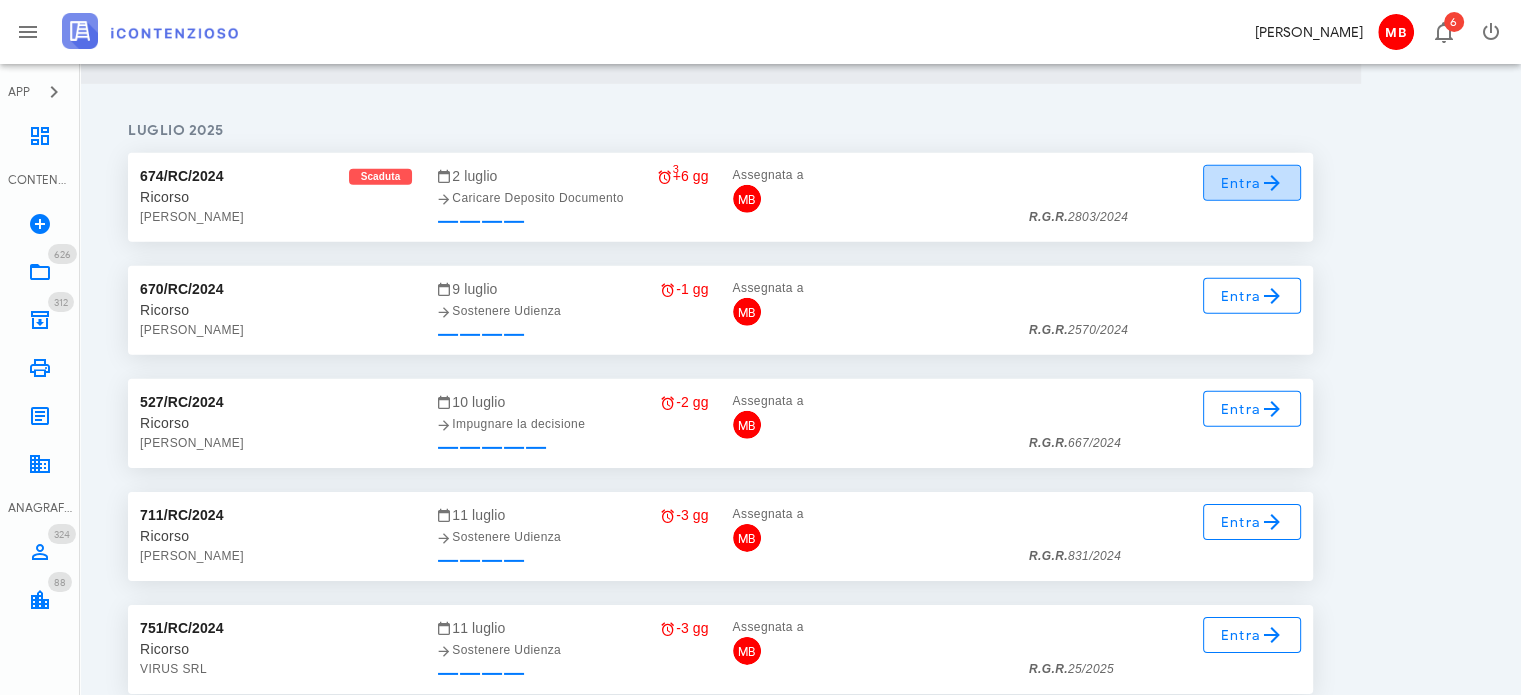 click on "Entra" at bounding box center (1252, 183) 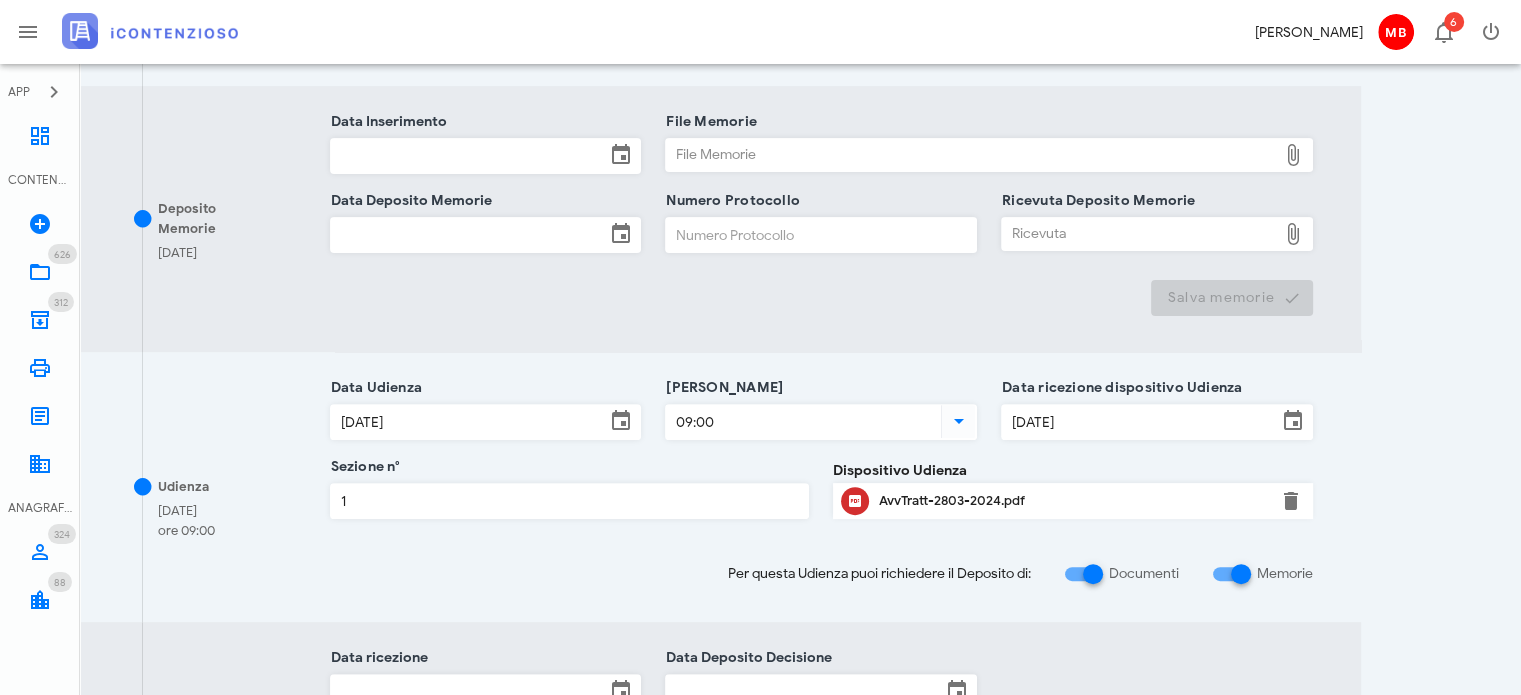 scroll, scrollTop: 700, scrollLeft: 0, axis: vertical 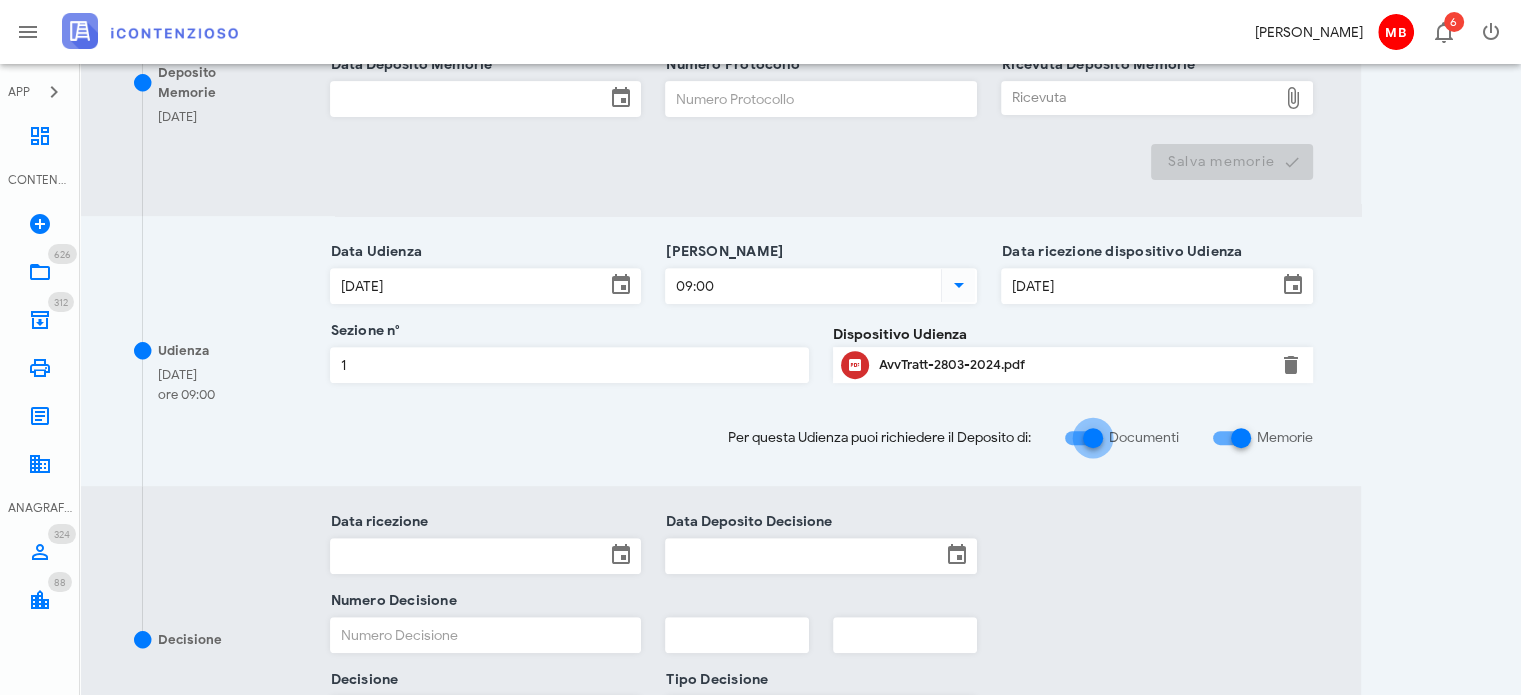 click at bounding box center (1093, 438) 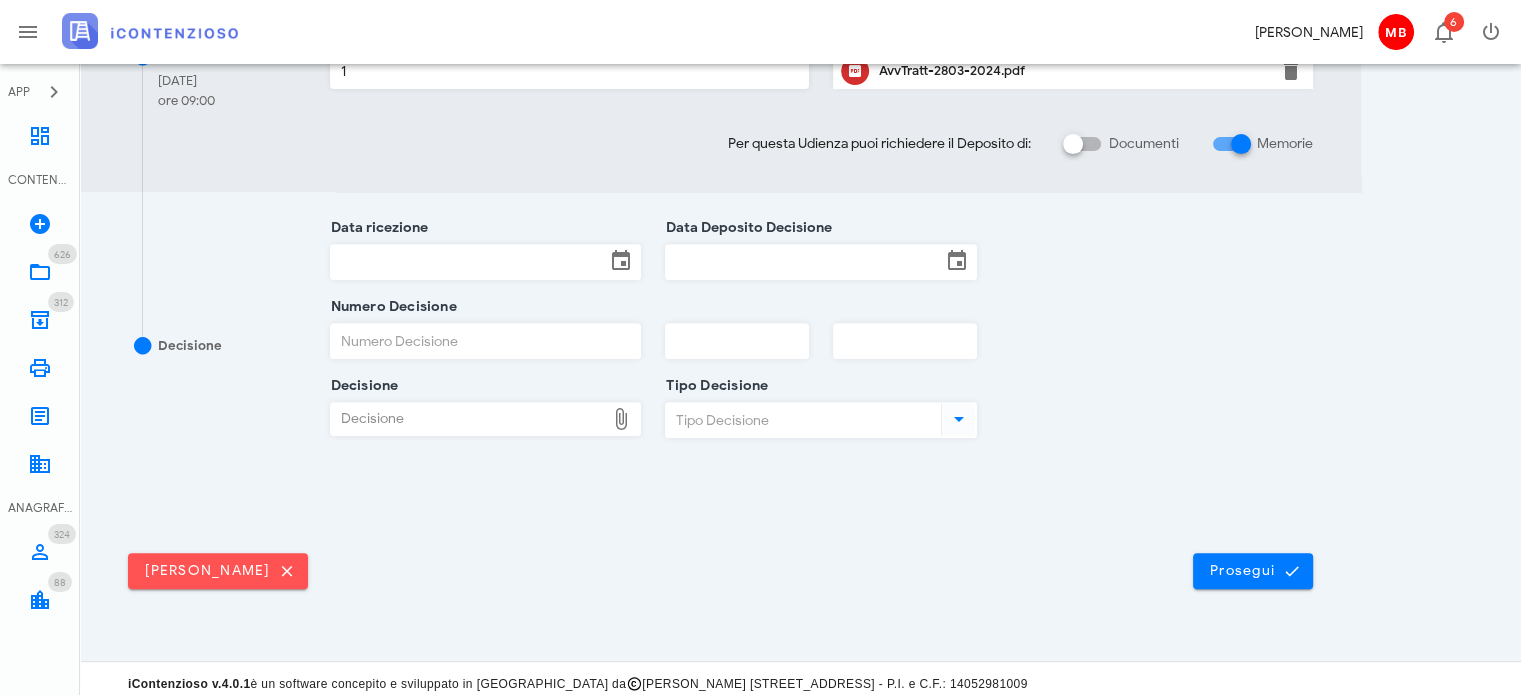 scroll, scrollTop: 736, scrollLeft: 0, axis: vertical 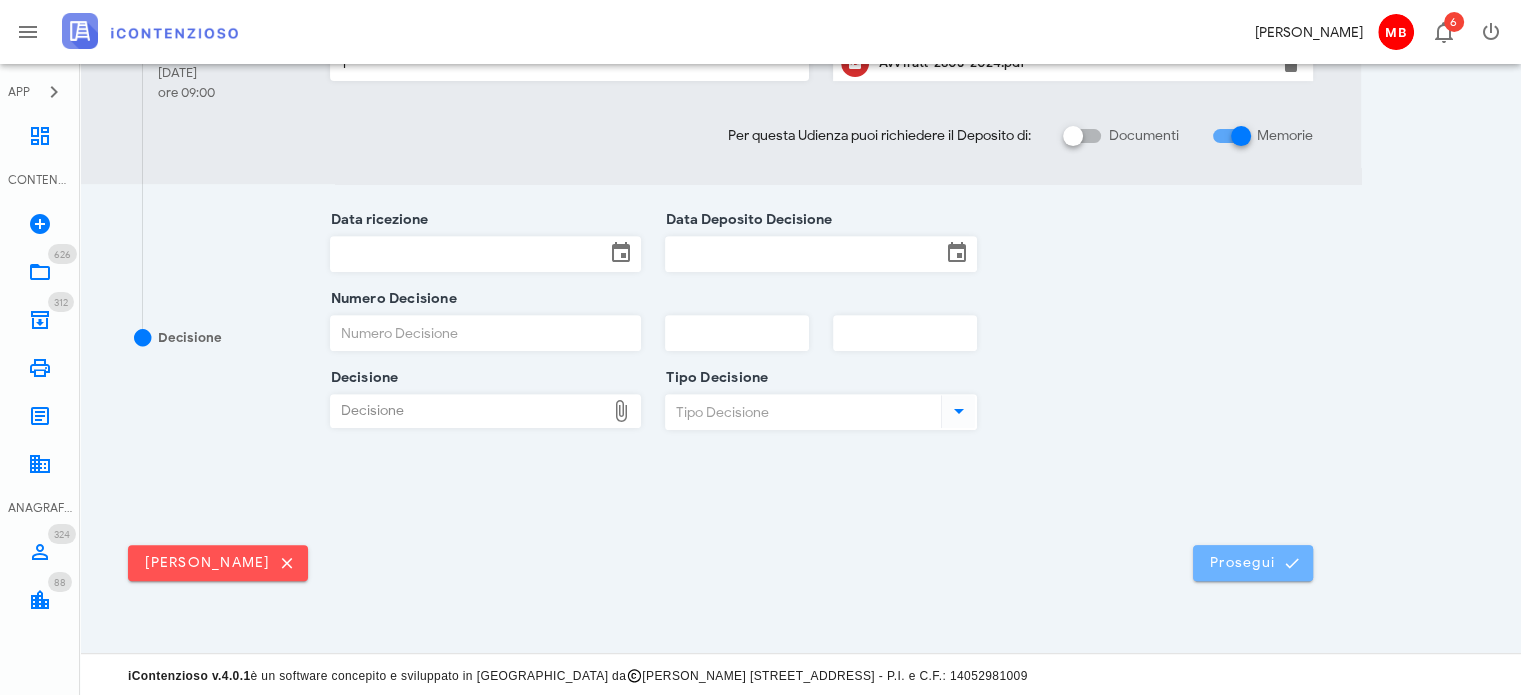 click on "Prosegui" at bounding box center [1253, 563] 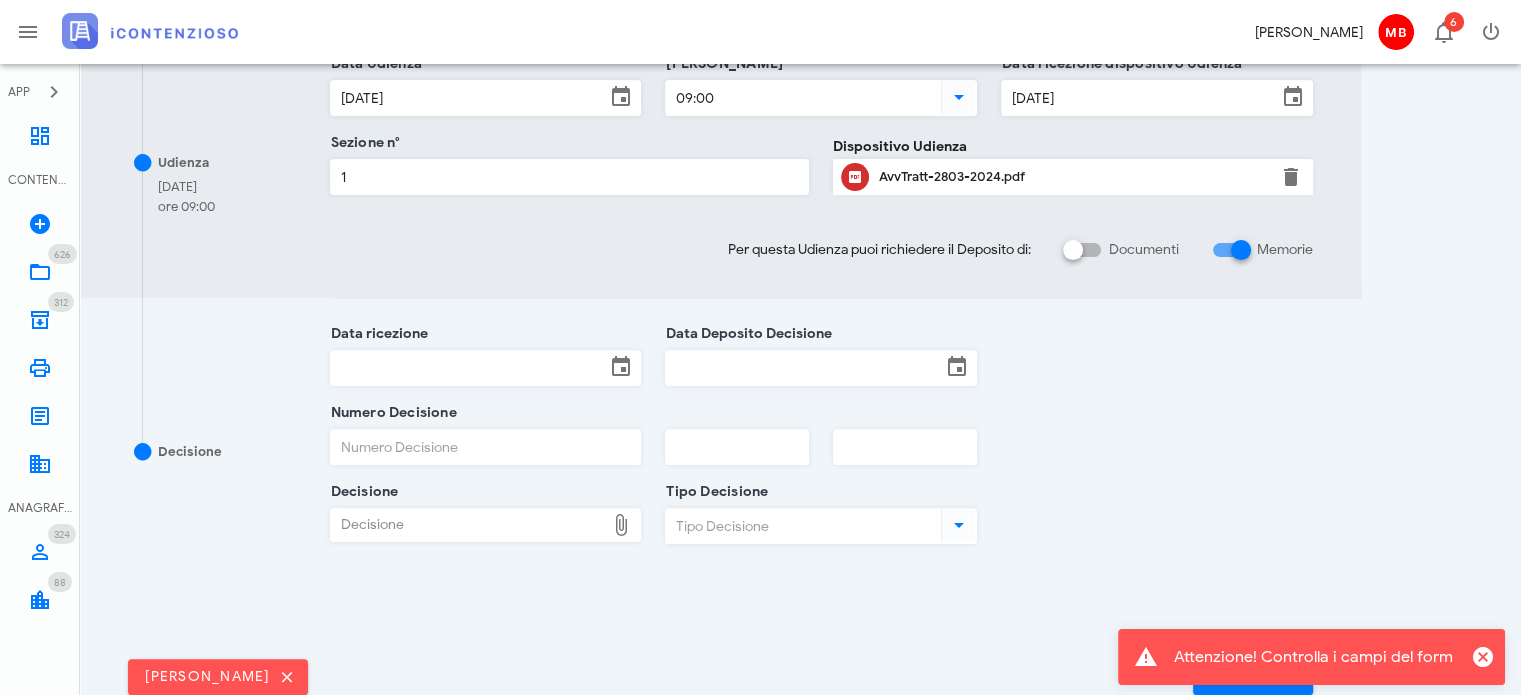 scroll, scrollTop: 736, scrollLeft: 0, axis: vertical 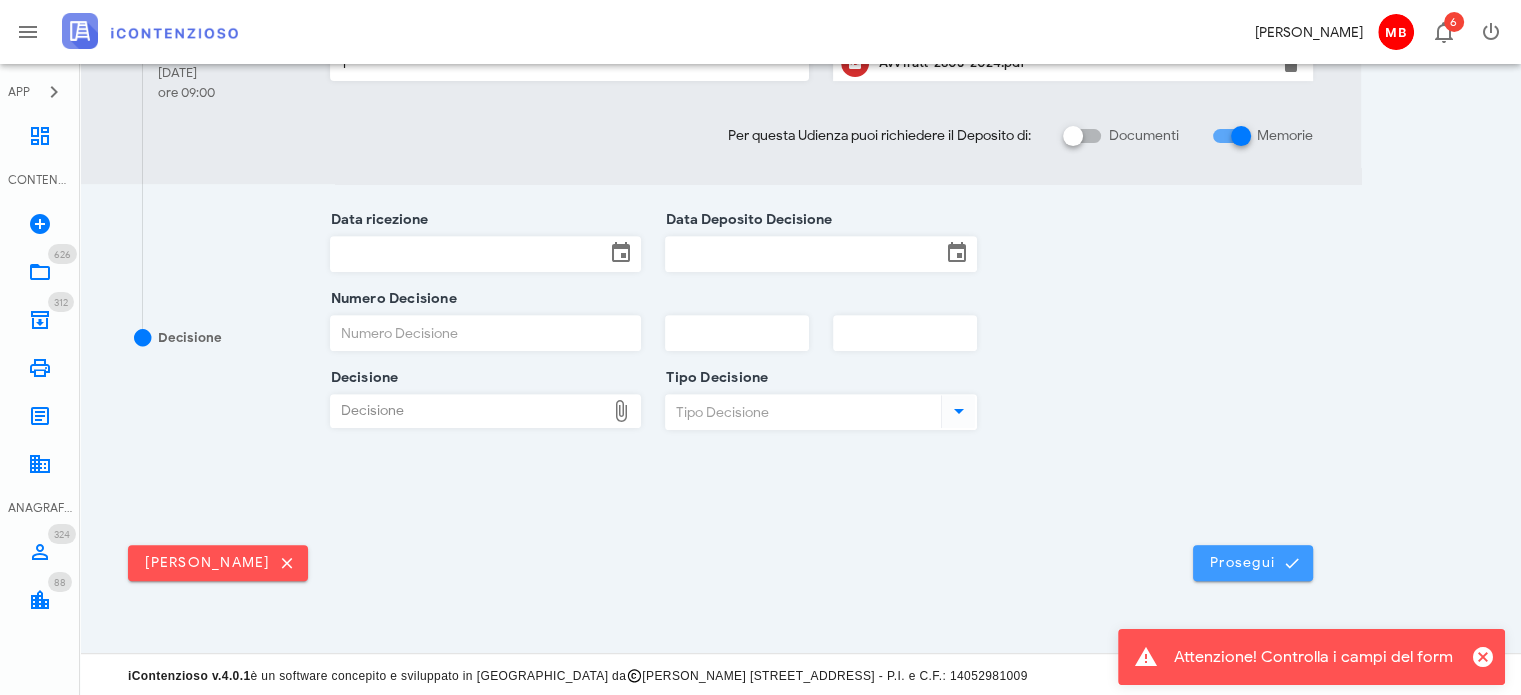 click on "Prosegui" at bounding box center [1253, 563] 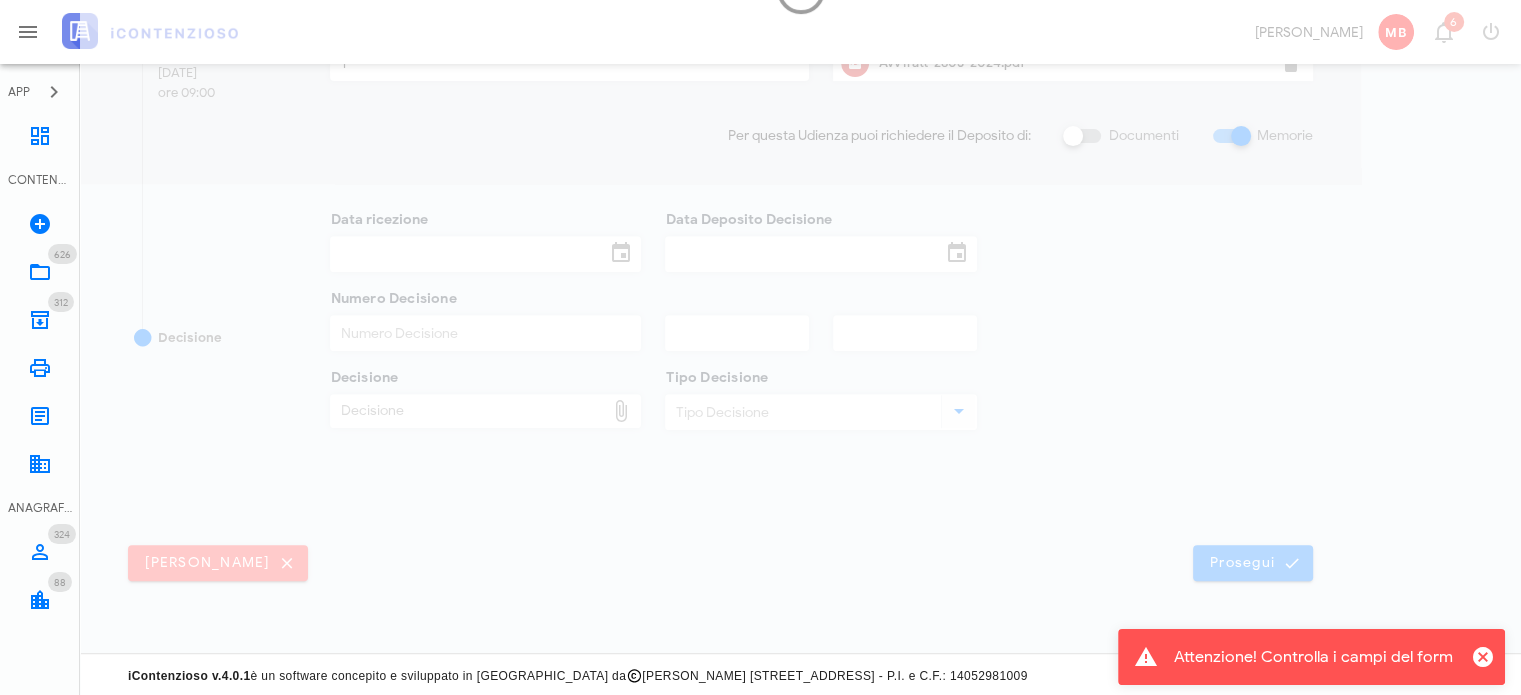 scroll, scrollTop: 0, scrollLeft: 0, axis: both 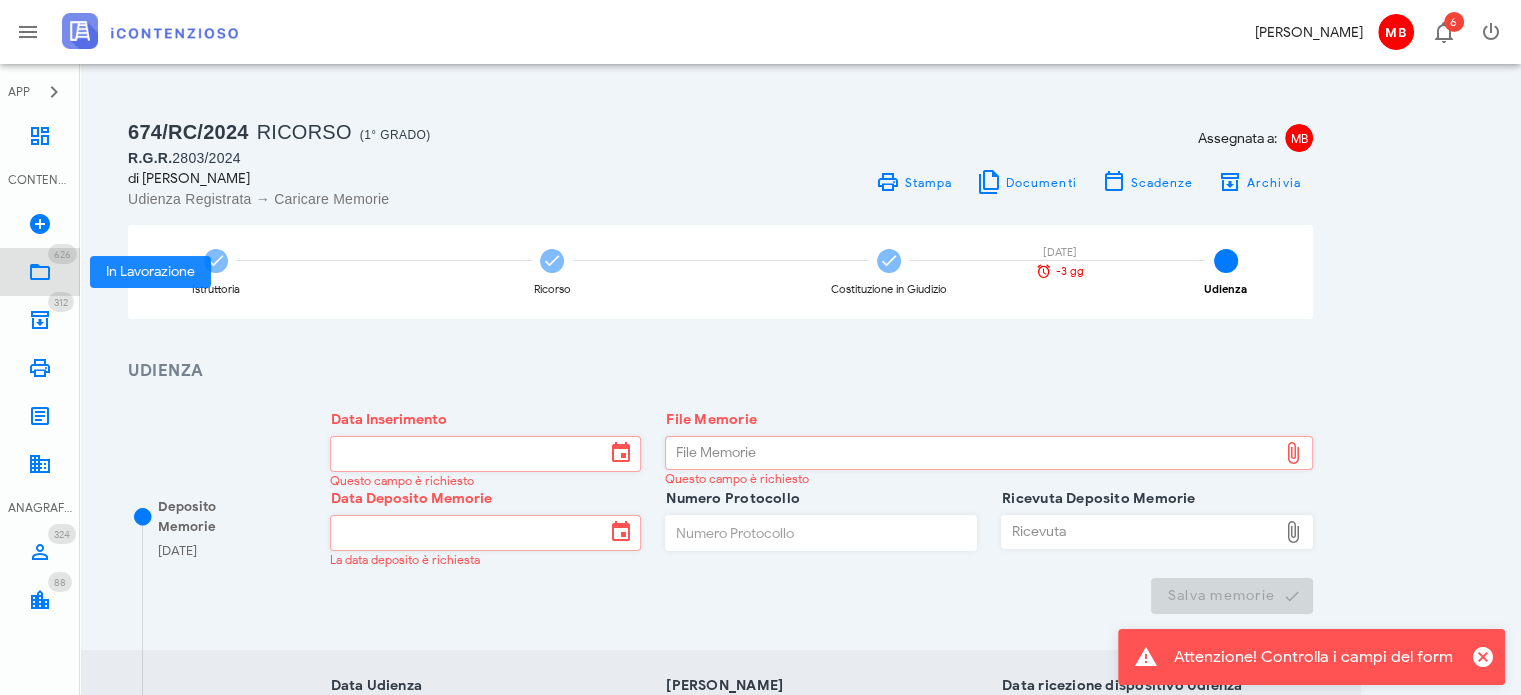 click at bounding box center [40, 272] 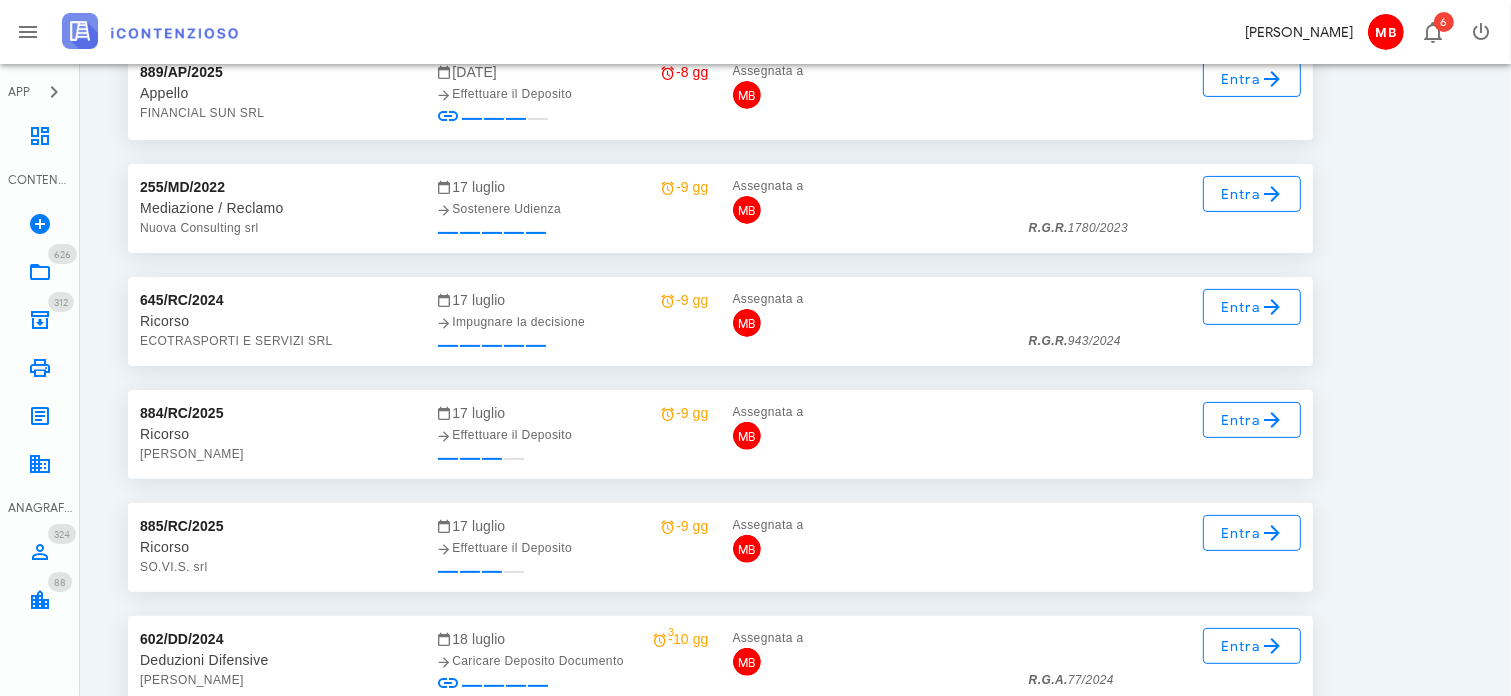 scroll, scrollTop: 23252, scrollLeft: 0, axis: vertical 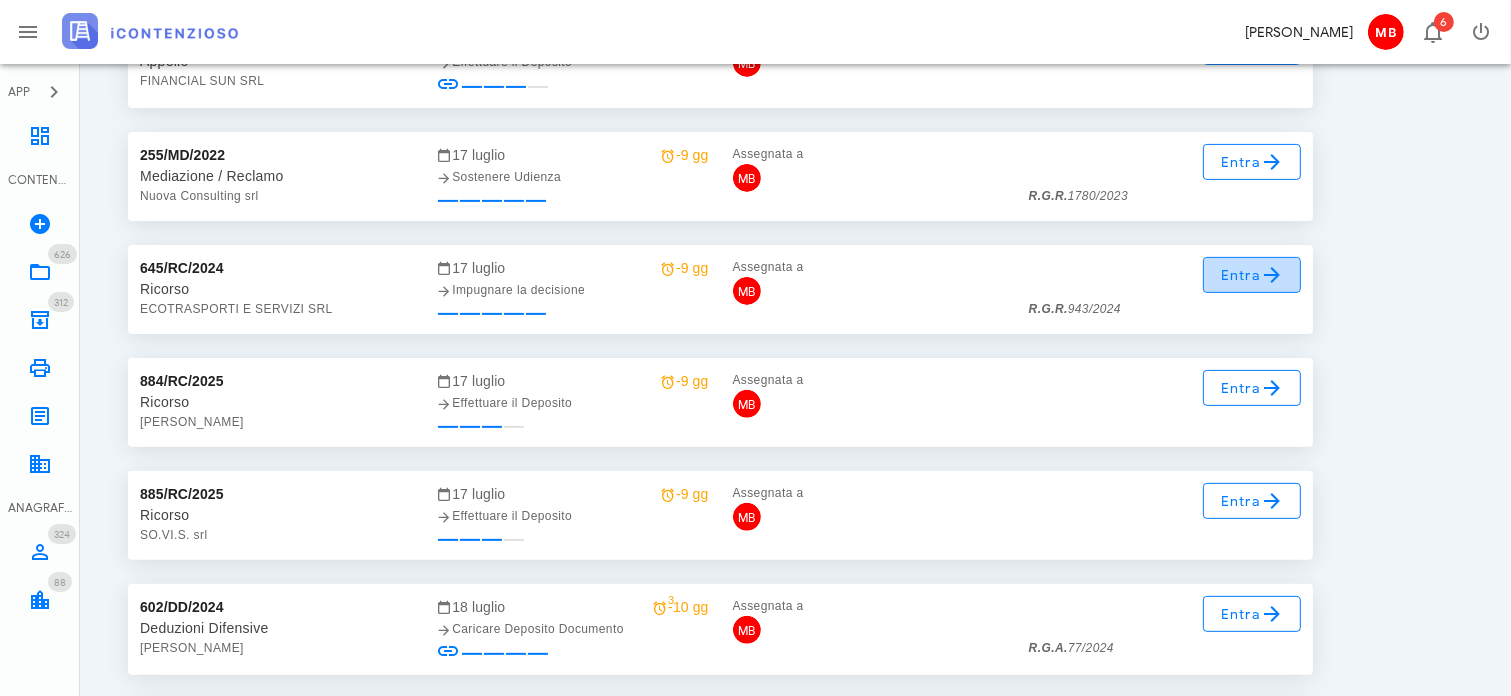 click on "Entra" at bounding box center [1252, 275] 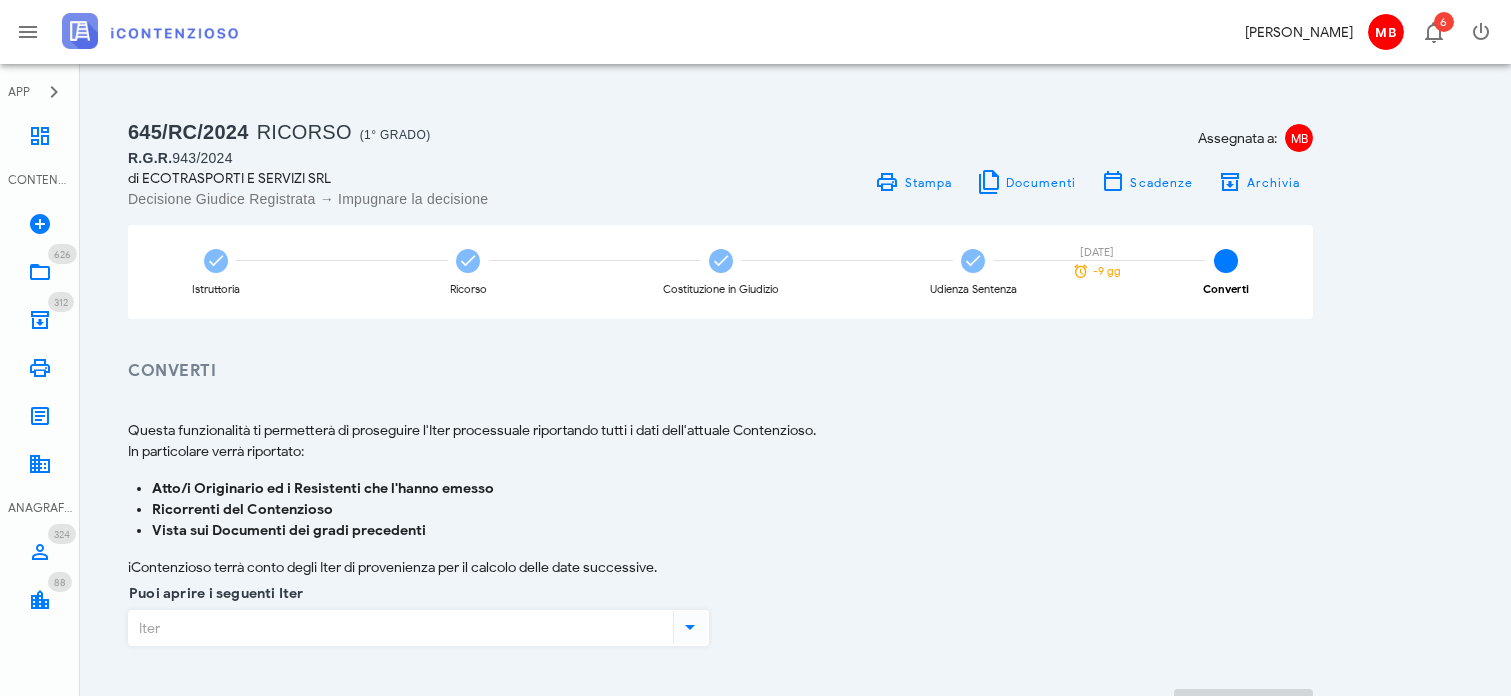 scroll, scrollTop: 0, scrollLeft: 0, axis: both 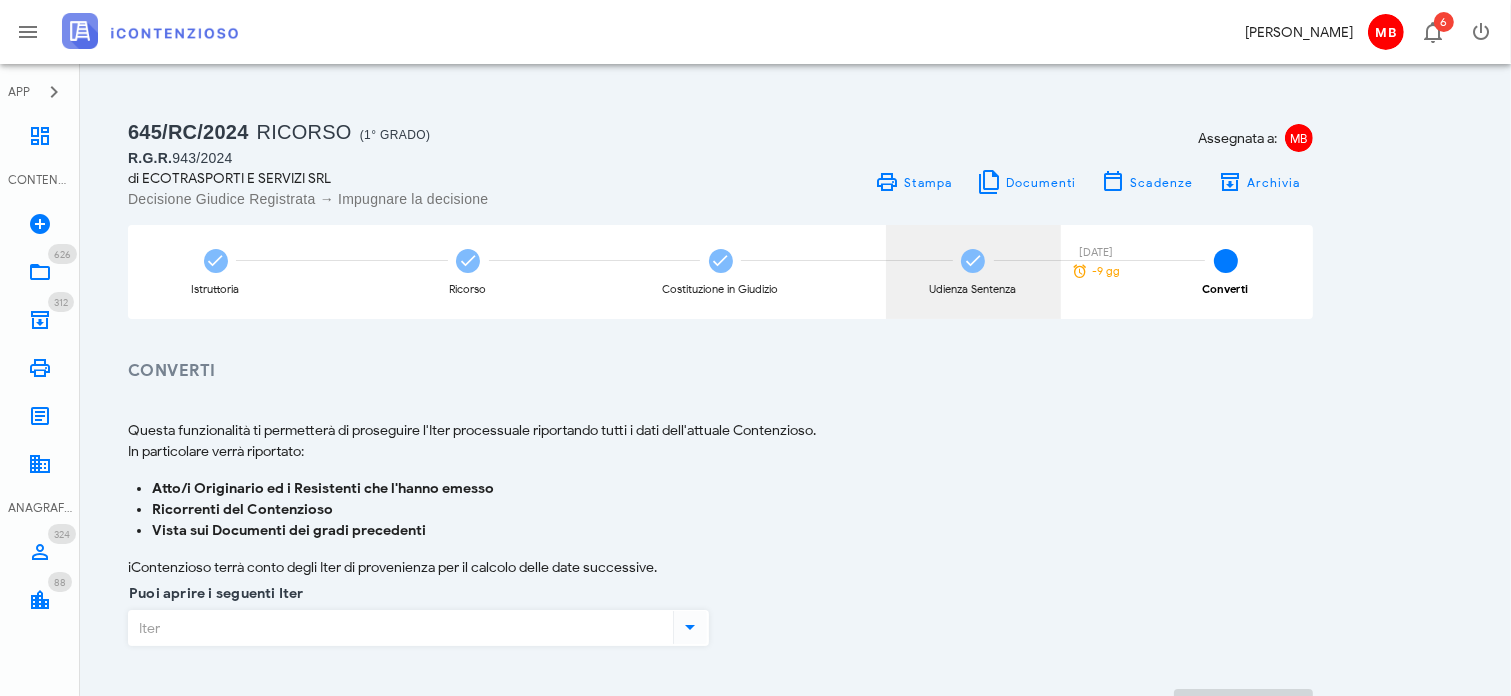 click at bounding box center [973, 261] 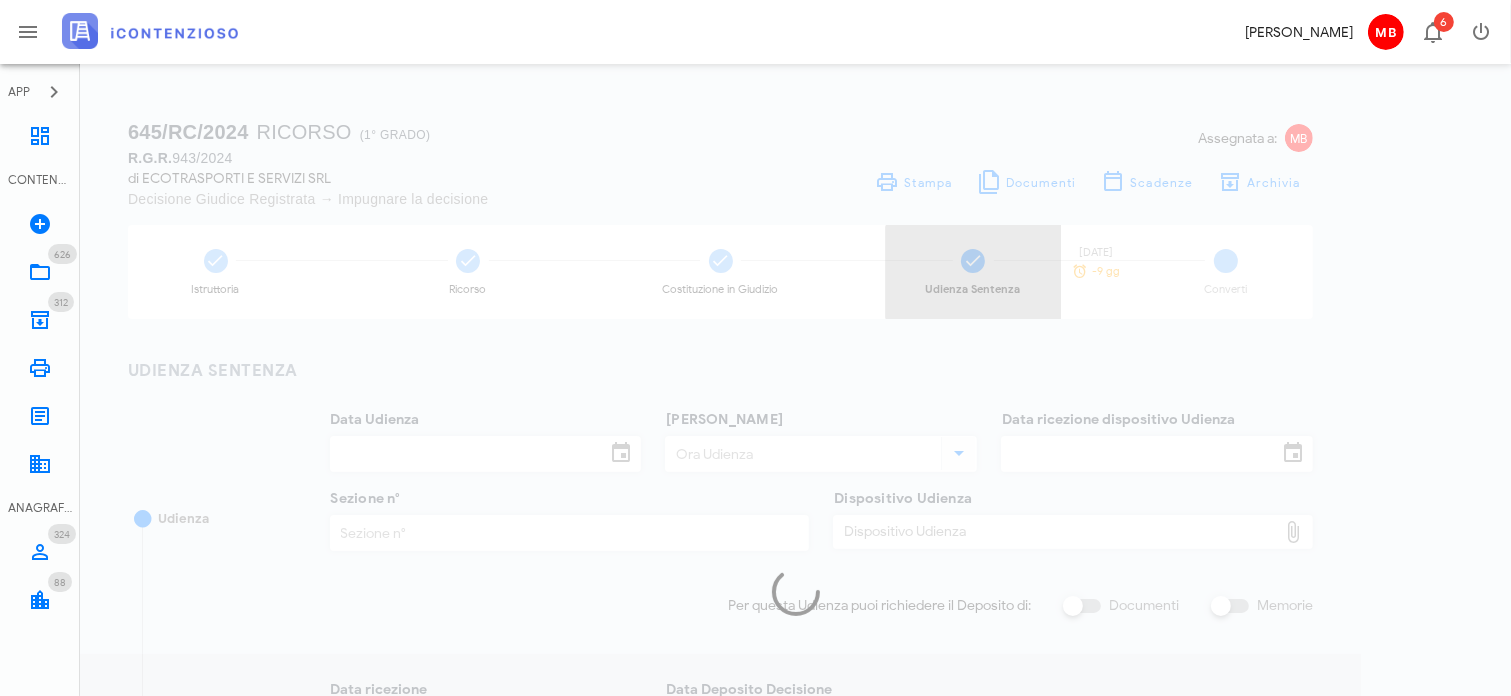 type on "14/01/2025" 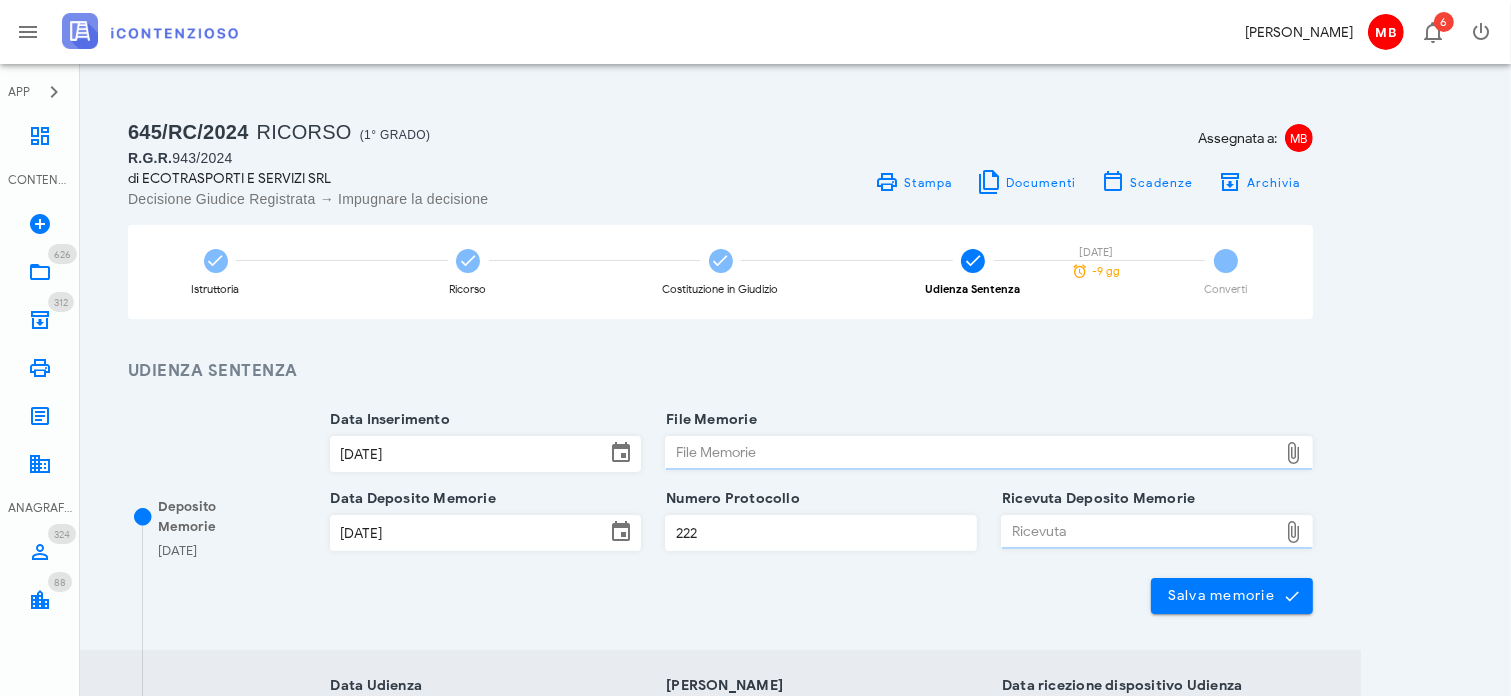 type on "Sentenza" 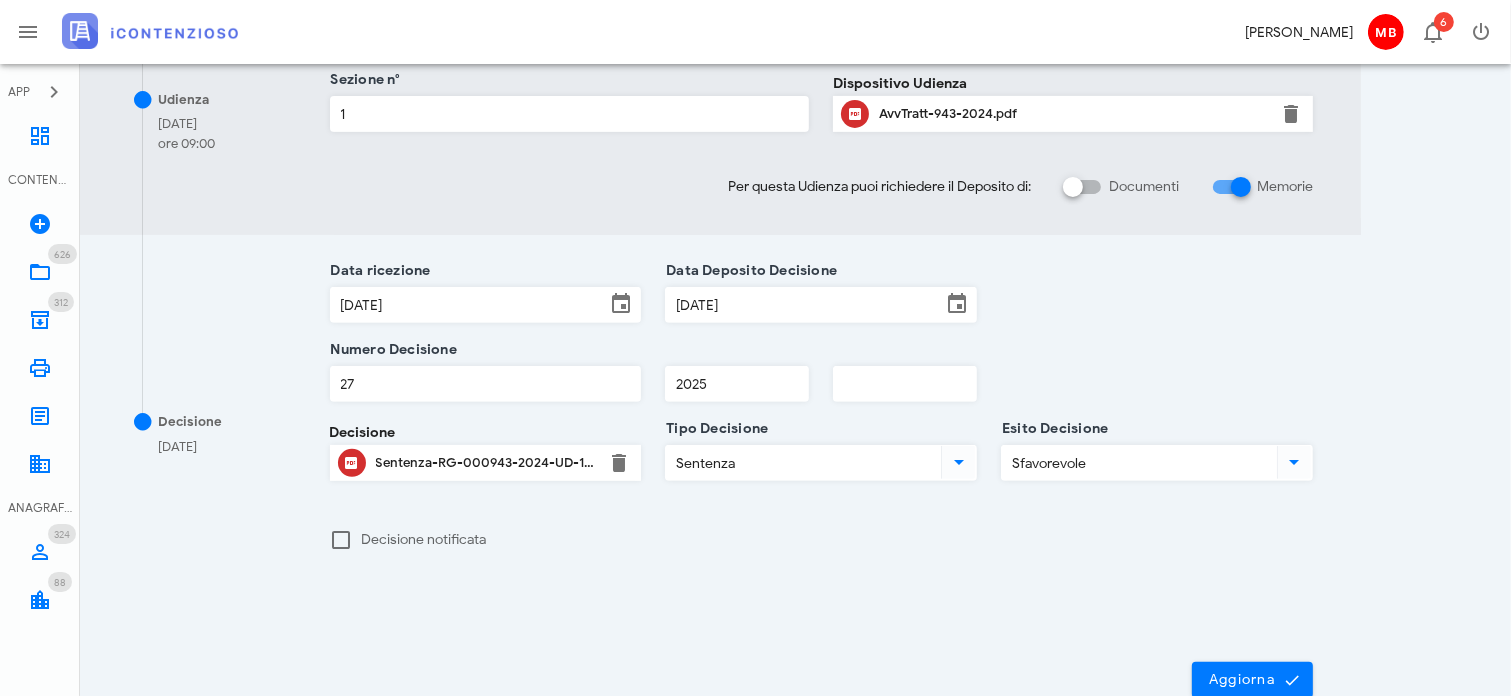 scroll, scrollTop: 800, scrollLeft: 0, axis: vertical 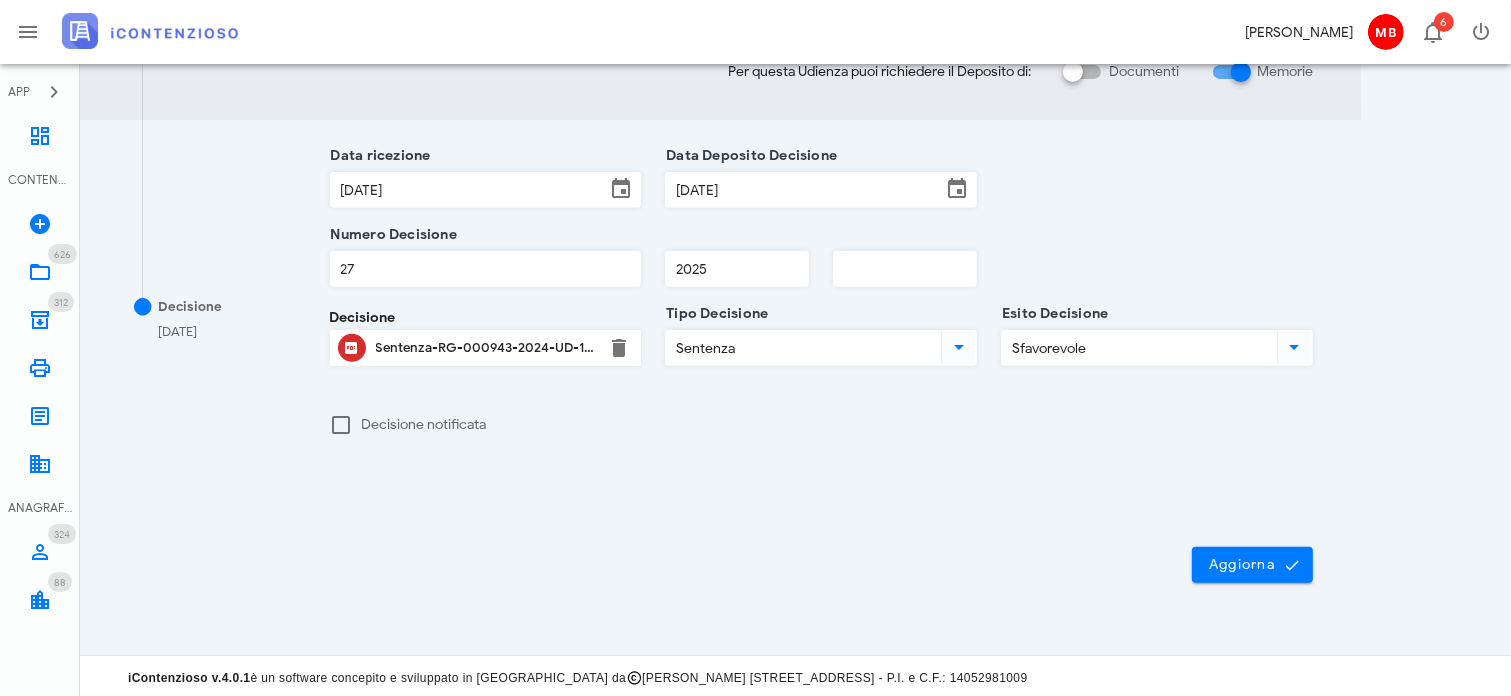 click on "Sentenza-RG-000943-2024-UD-14012025.pdf" at bounding box center [486, 348] 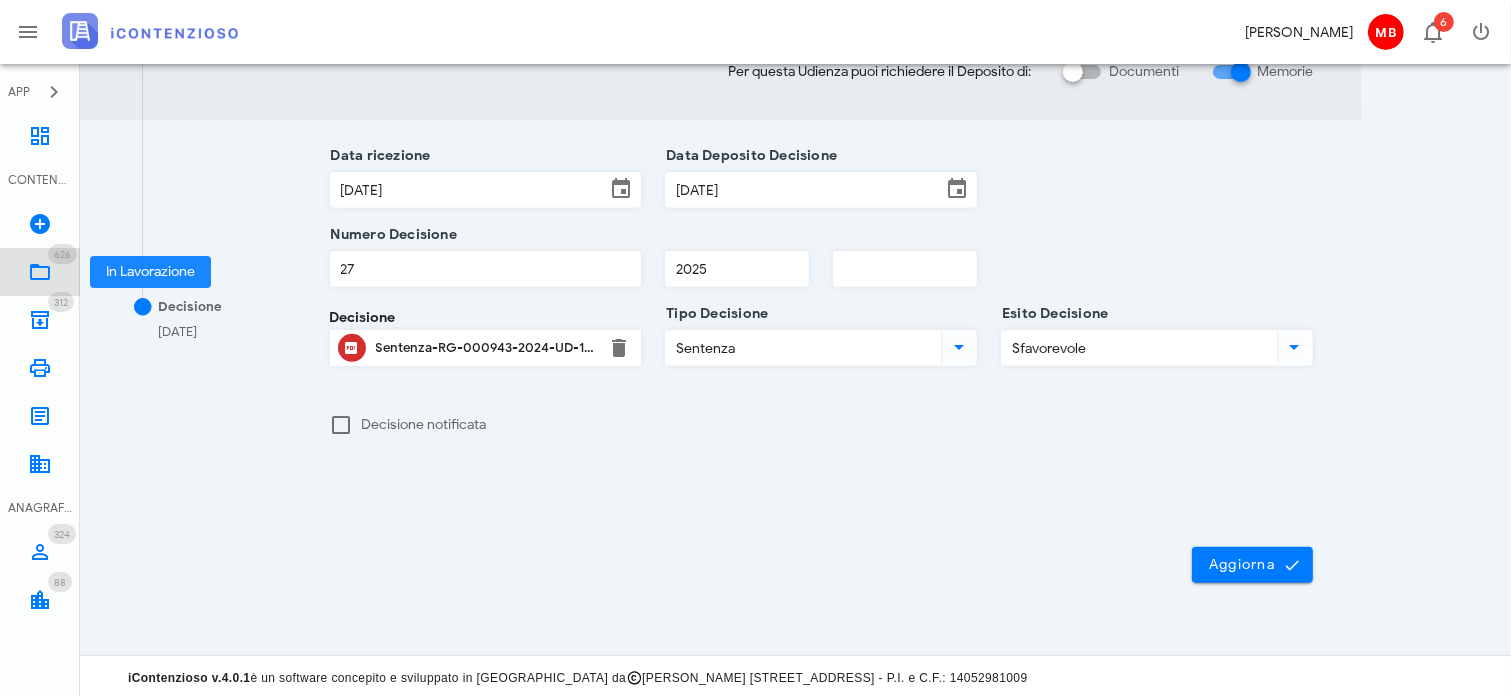 click on "626   In Lavorazione   626" at bounding box center [40, 272] 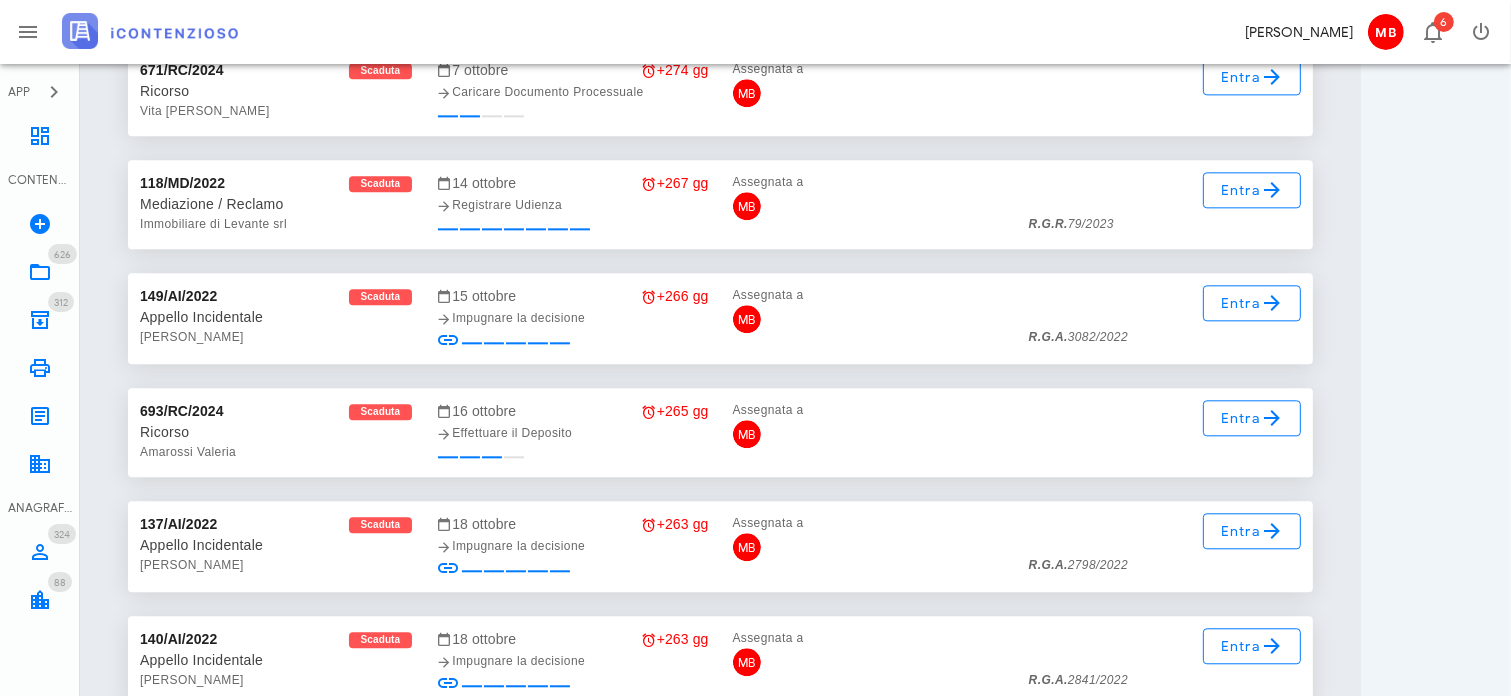 scroll, scrollTop: 12325, scrollLeft: 0, axis: vertical 